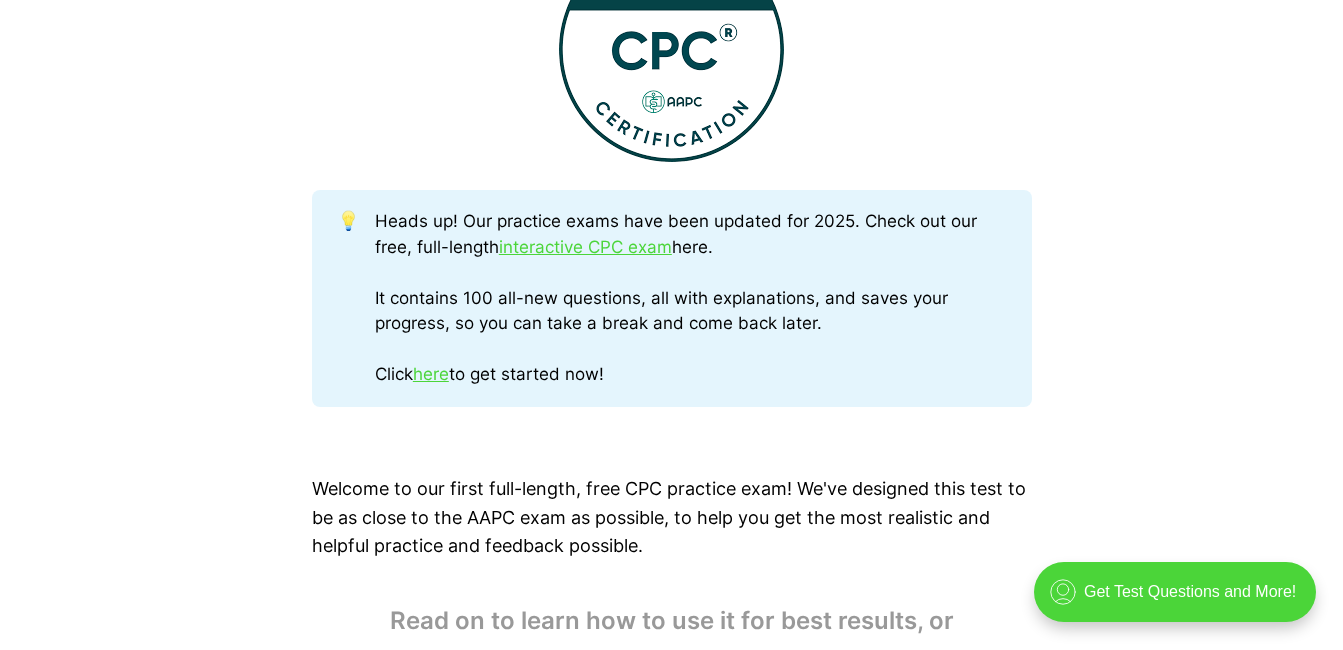 scroll, scrollTop: 1000, scrollLeft: 0, axis: vertical 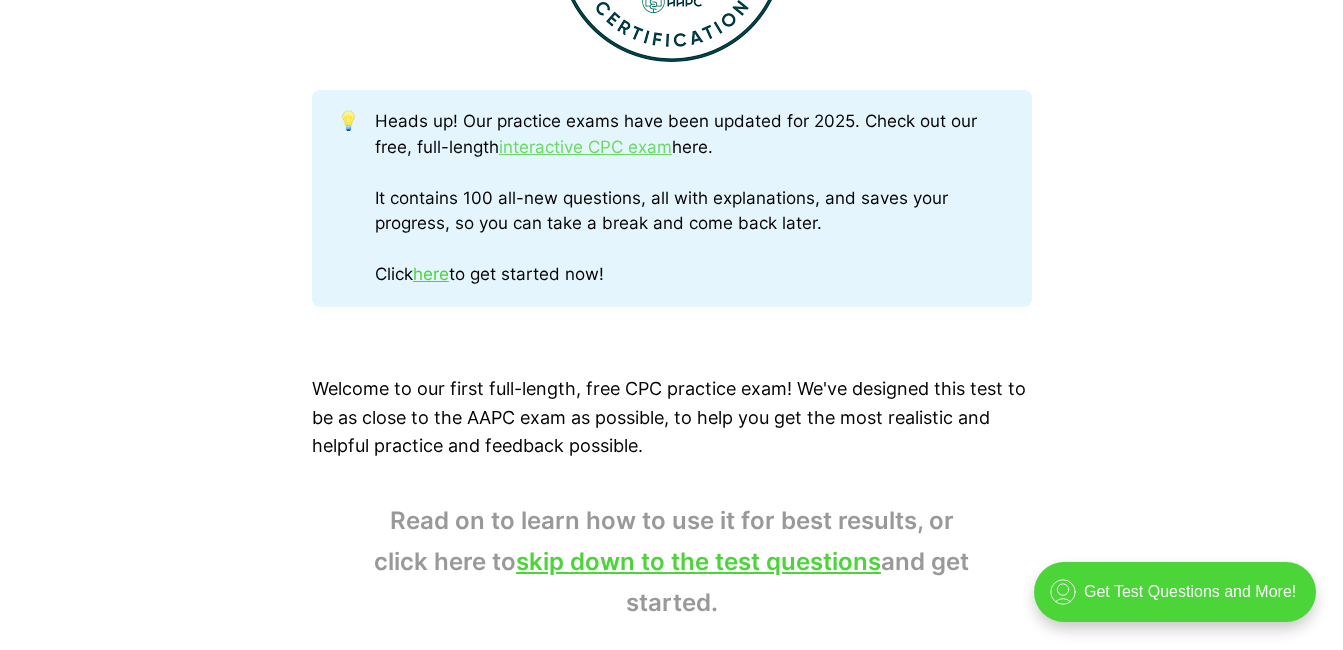 click on "interactive CPC exam" at bounding box center (585, 147) 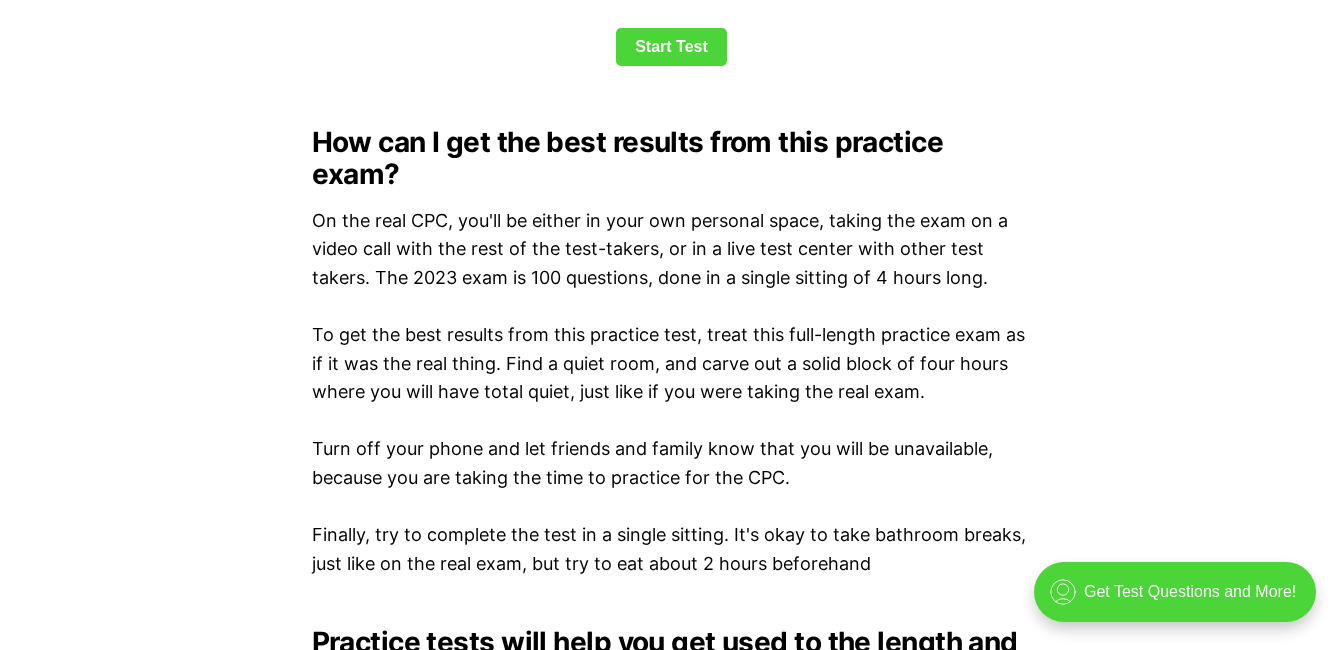 scroll, scrollTop: 2700, scrollLeft: 0, axis: vertical 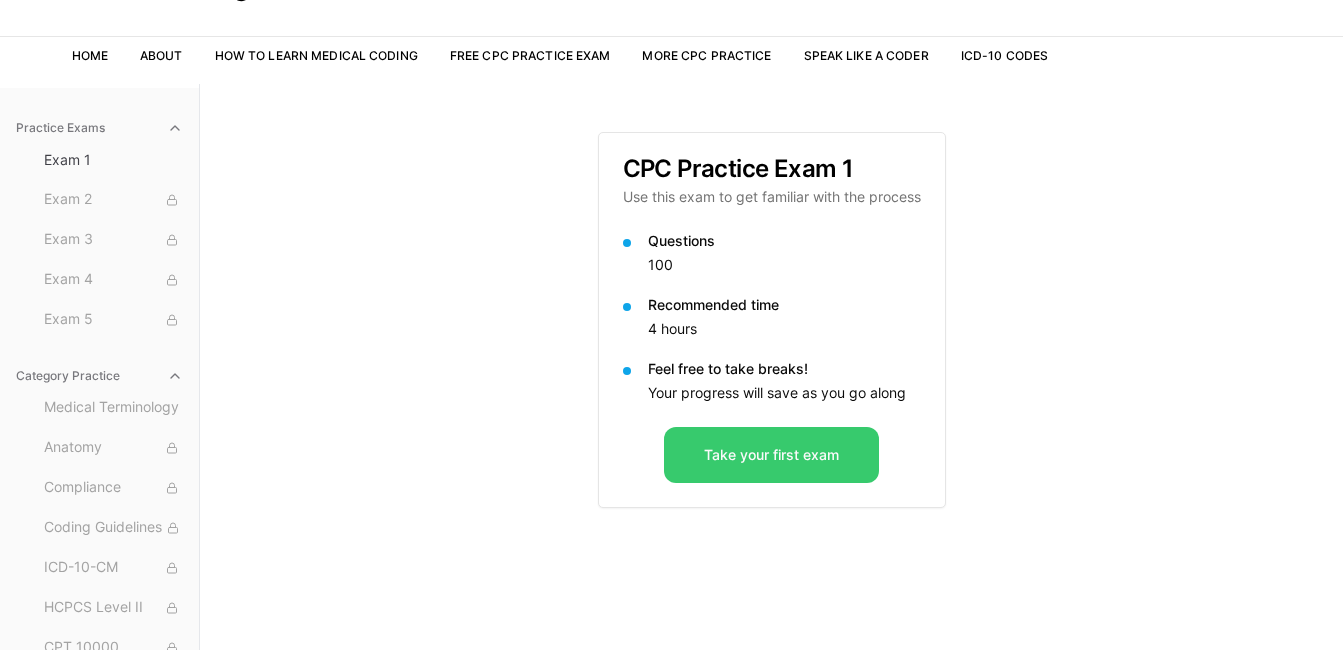 click on "Take your first exam" at bounding box center (771, 455) 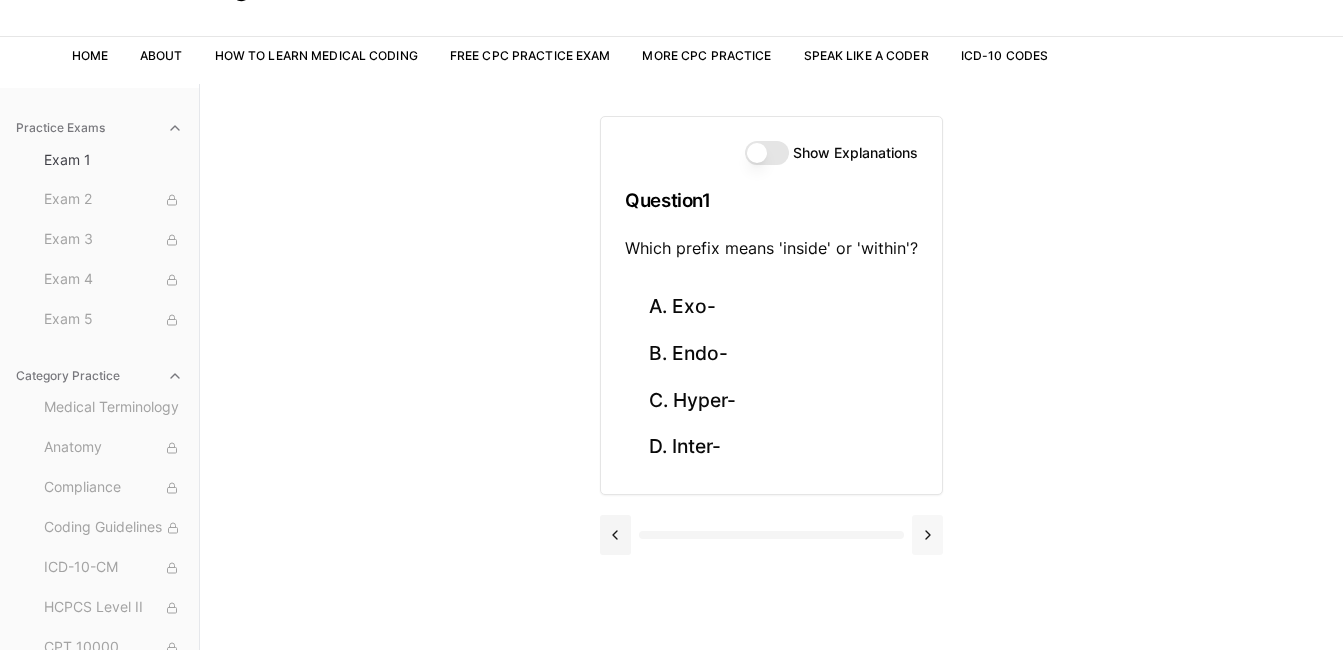 click at bounding box center [927, 535] 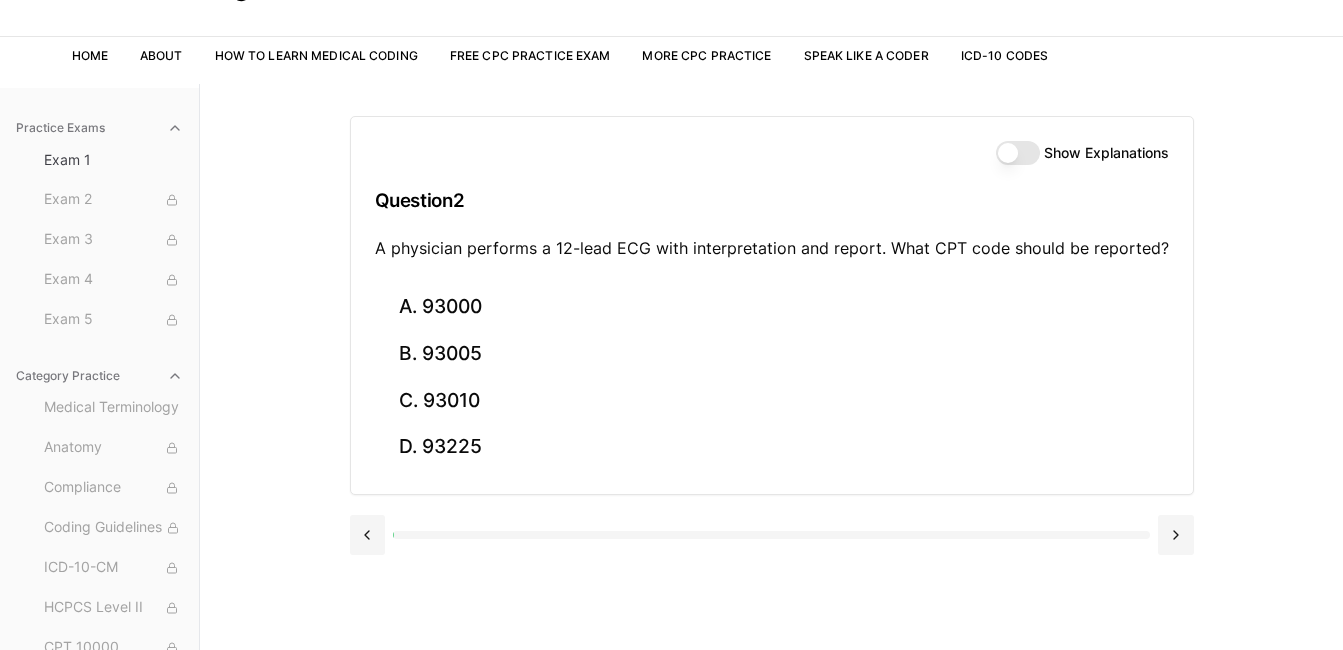 click on "Show Explanations" at bounding box center (1018, 153) 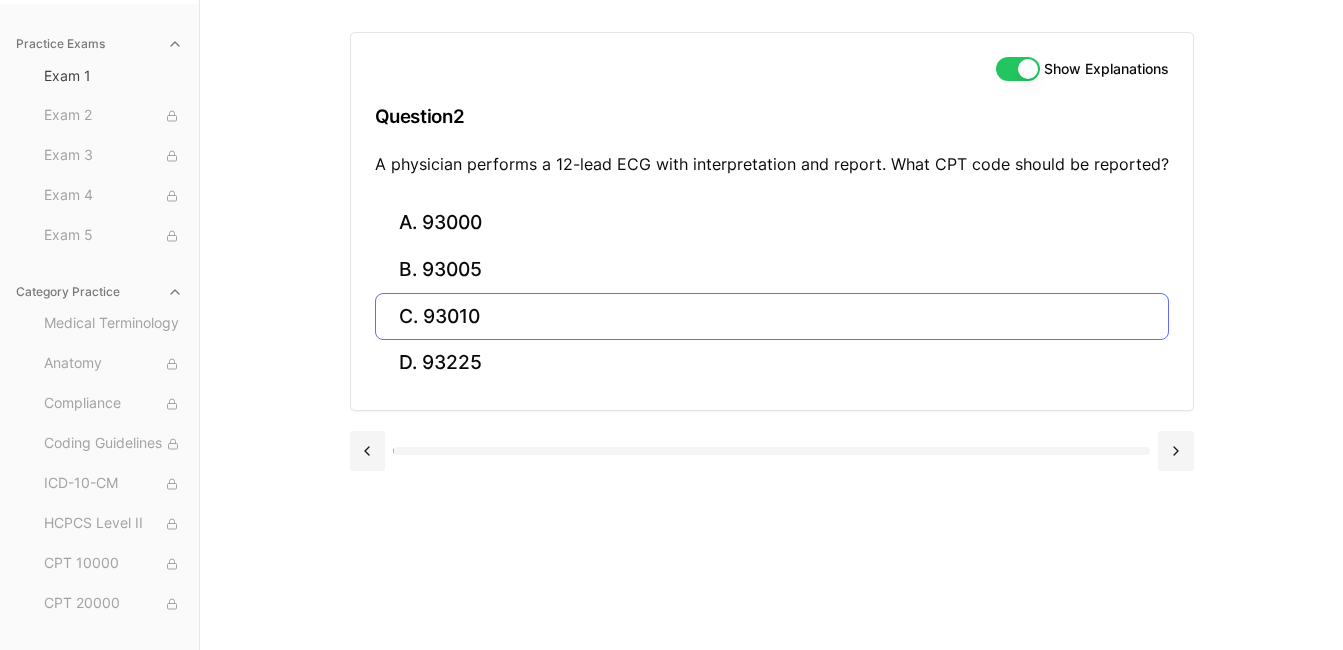 scroll, scrollTop: 84, scrollLeft: 0, axis: vertical 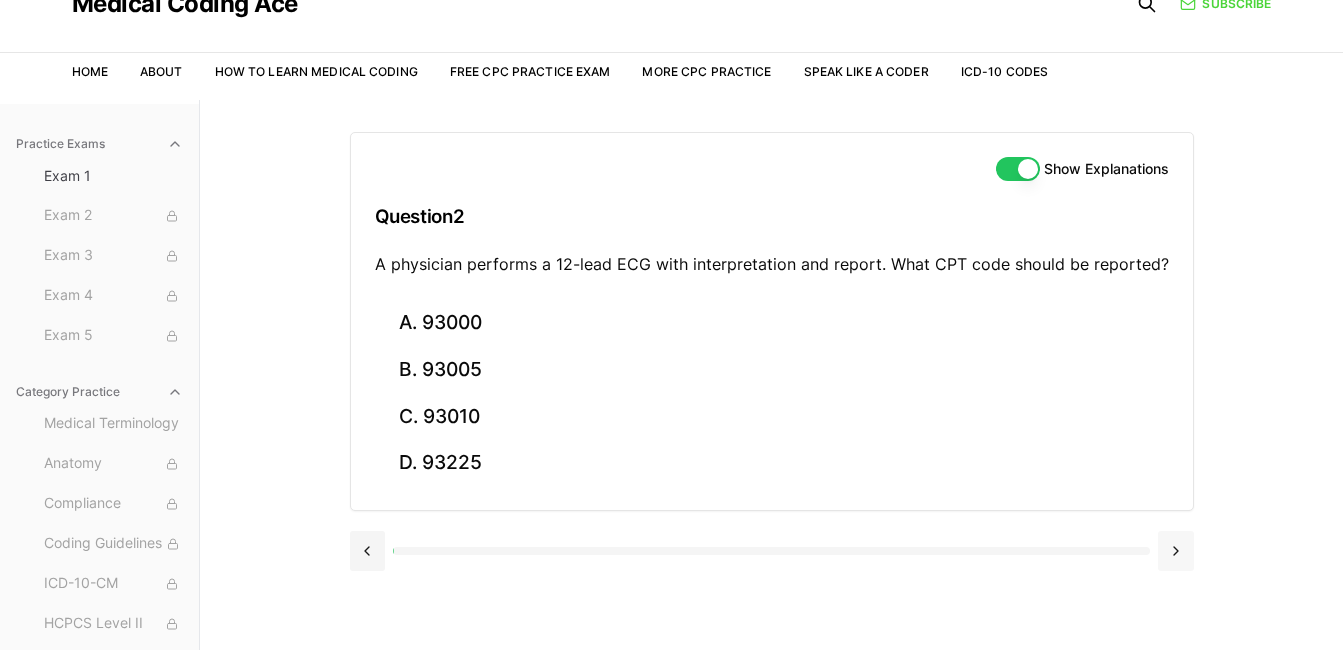 click at bounding box center (1176, 551) 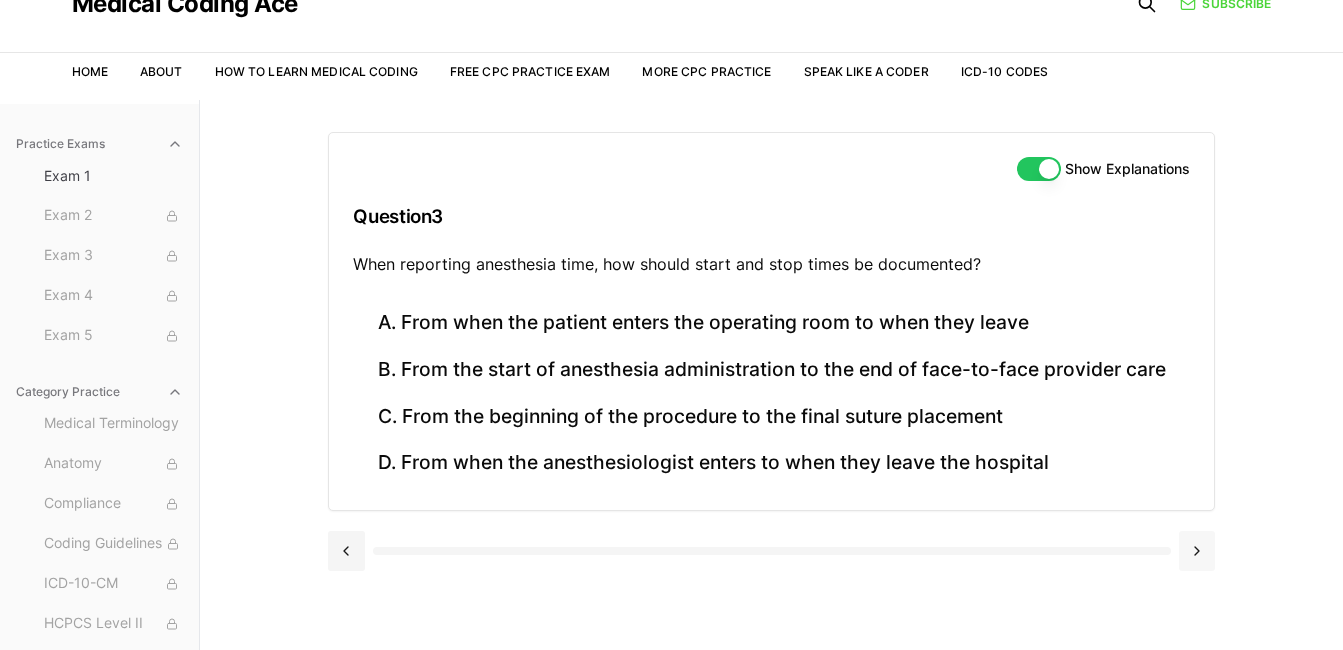 click on "A. From when the patient enters the operating room to when they leave B. From the start of anesthesia administration to the end of face-to-face provider care C. From the beginning of the procedure to the final suture placement D. From when the anesthesiologist enters to when they leave the hospital" at bounding box center (771, 405) 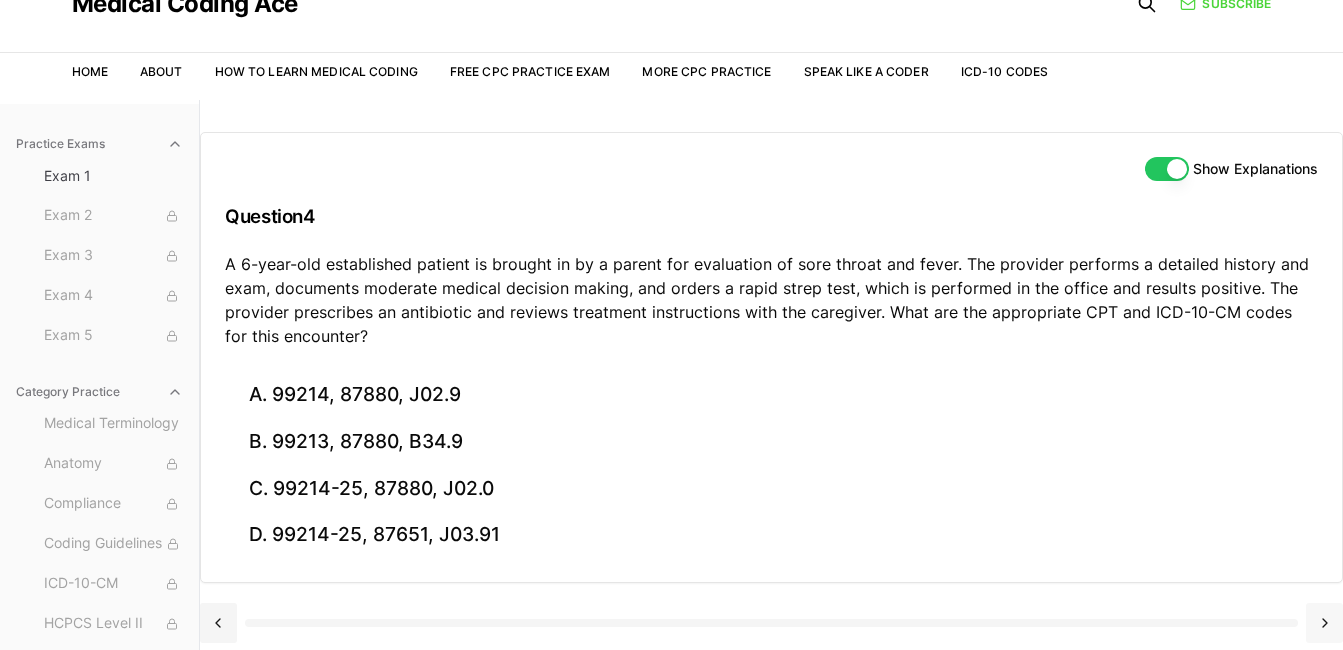 click at bounding box center [771, 621] 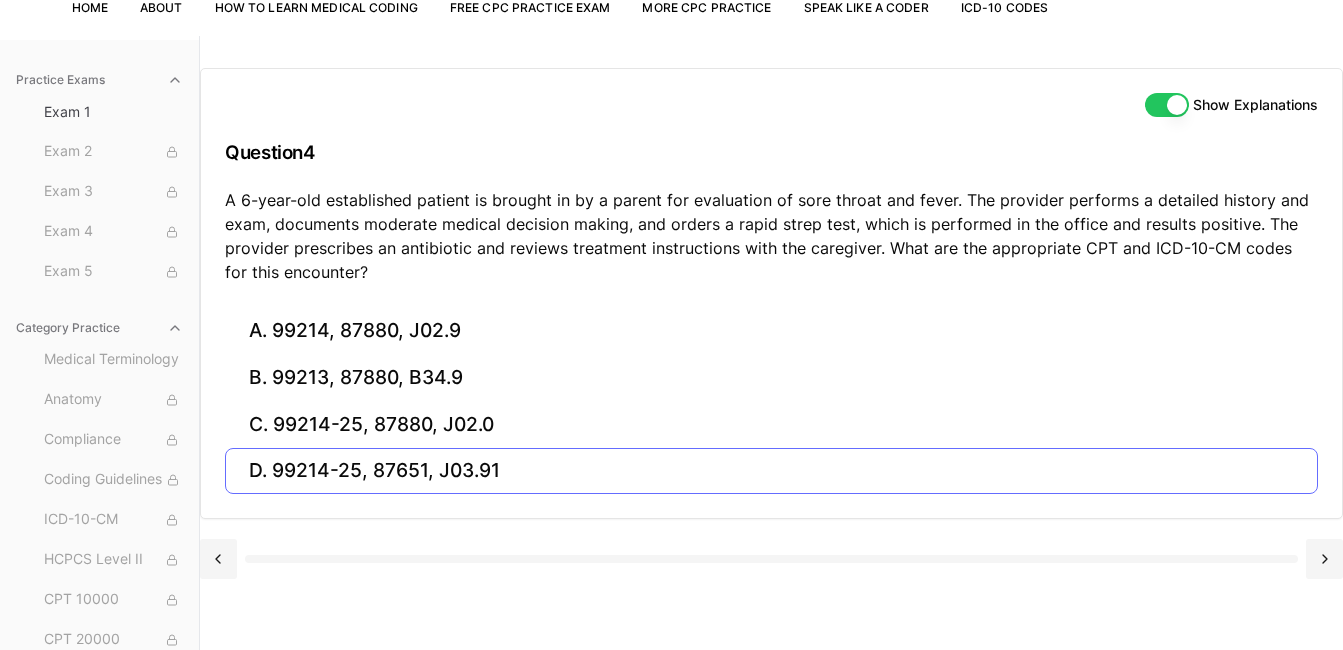 scroll, scrollTop: 184, scrollLeft: 0, axis: vertical 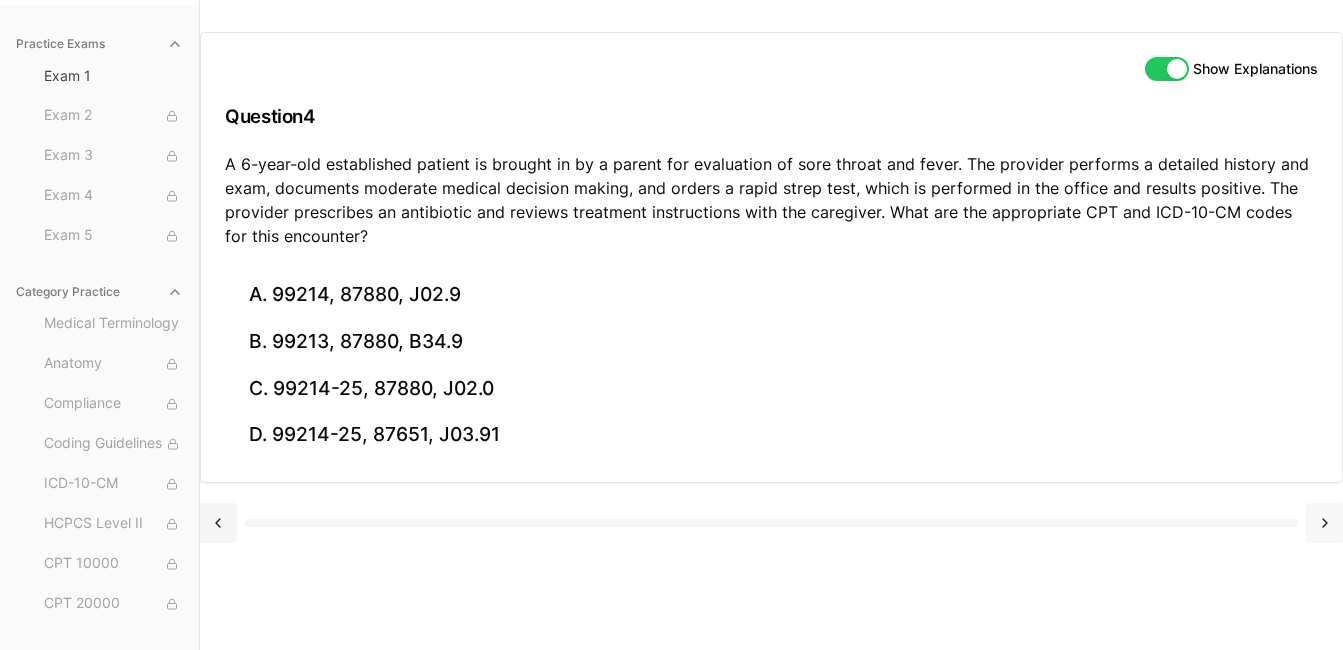 click at bounding box center (1324, 523) 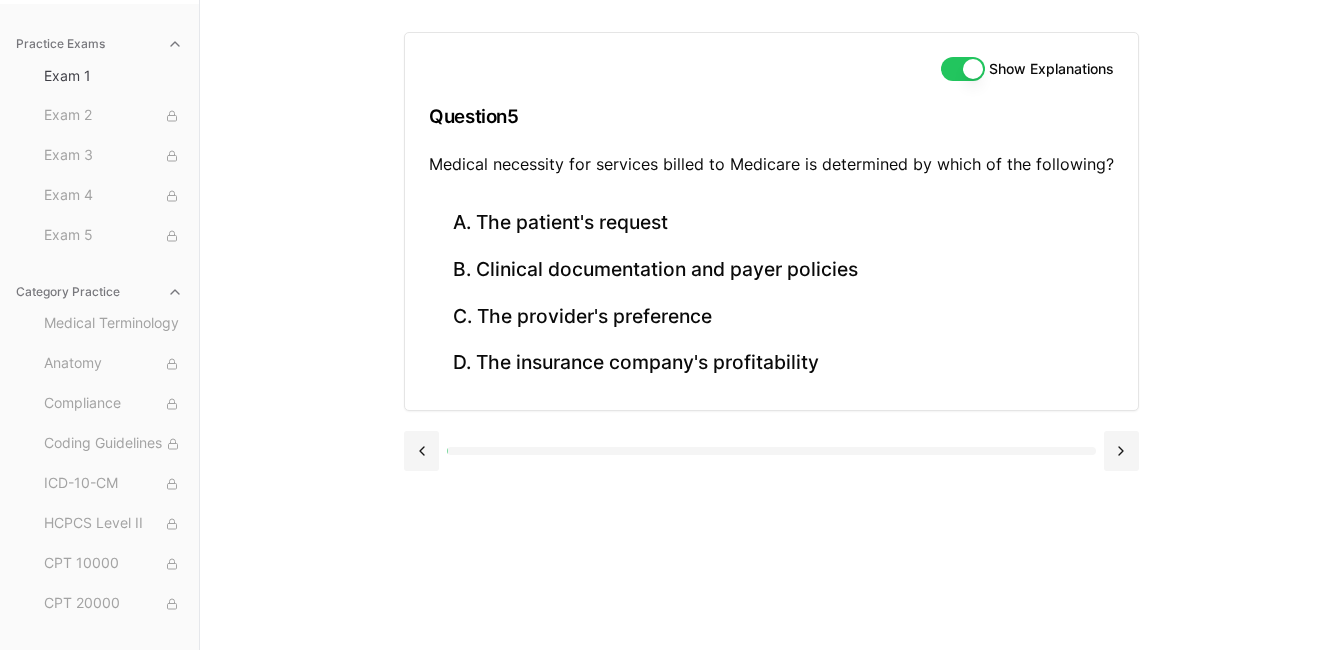 click on "Show Explanations Question  5 Medical necessity for services billed to Medicare is determined by which of the following? A. The patient's request B. Clinical documentation and payer policies C. The provider's preference D. The insurance company's profitability" at bounding box center (771, 325) 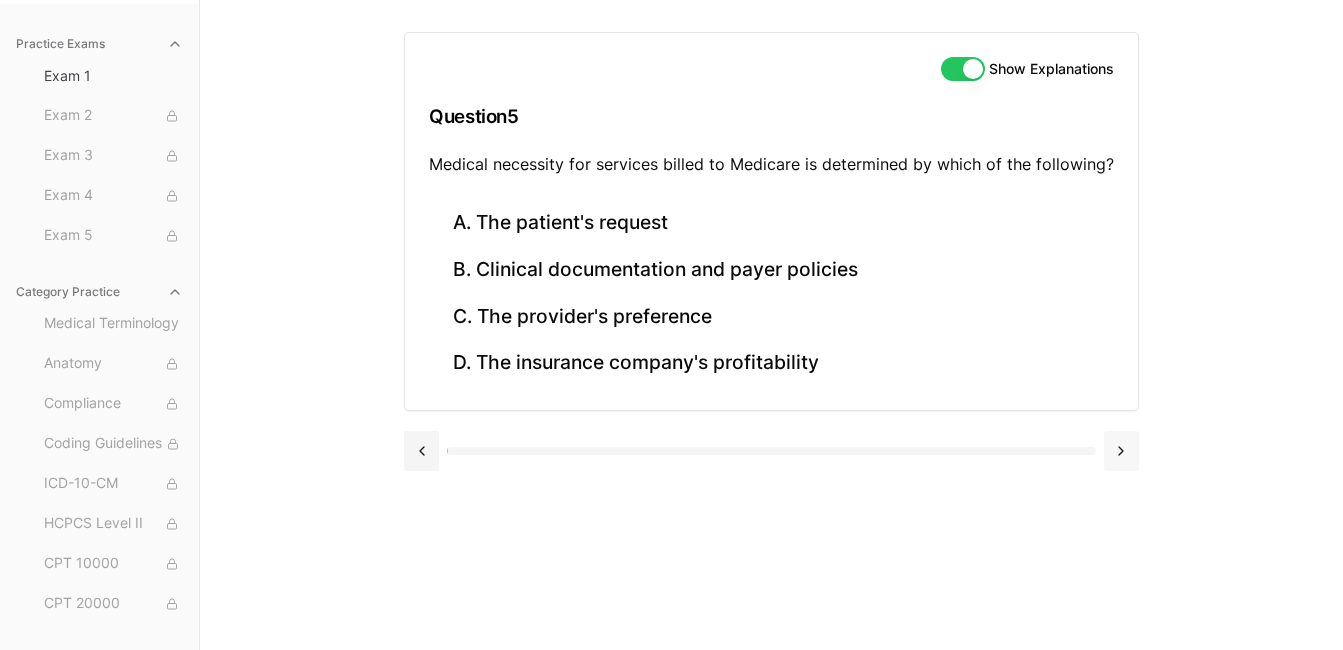 click at bounding box center [1121, 451] 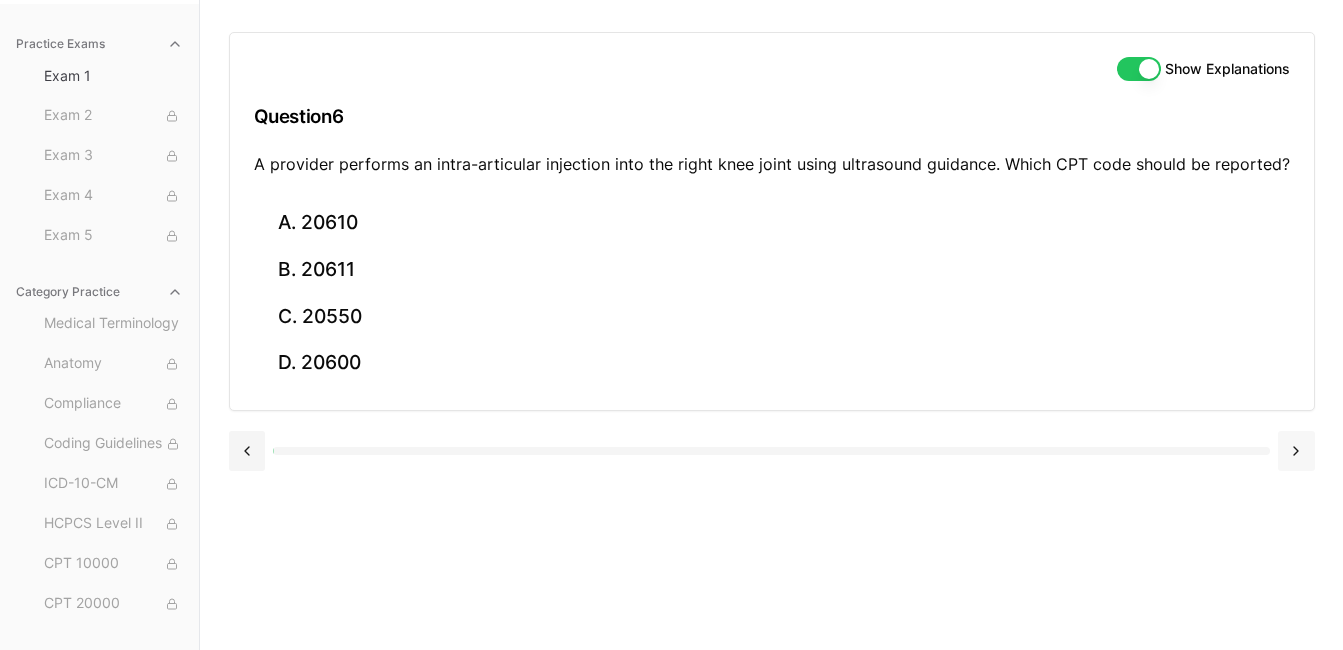 click at bounding box center (1296, 451) 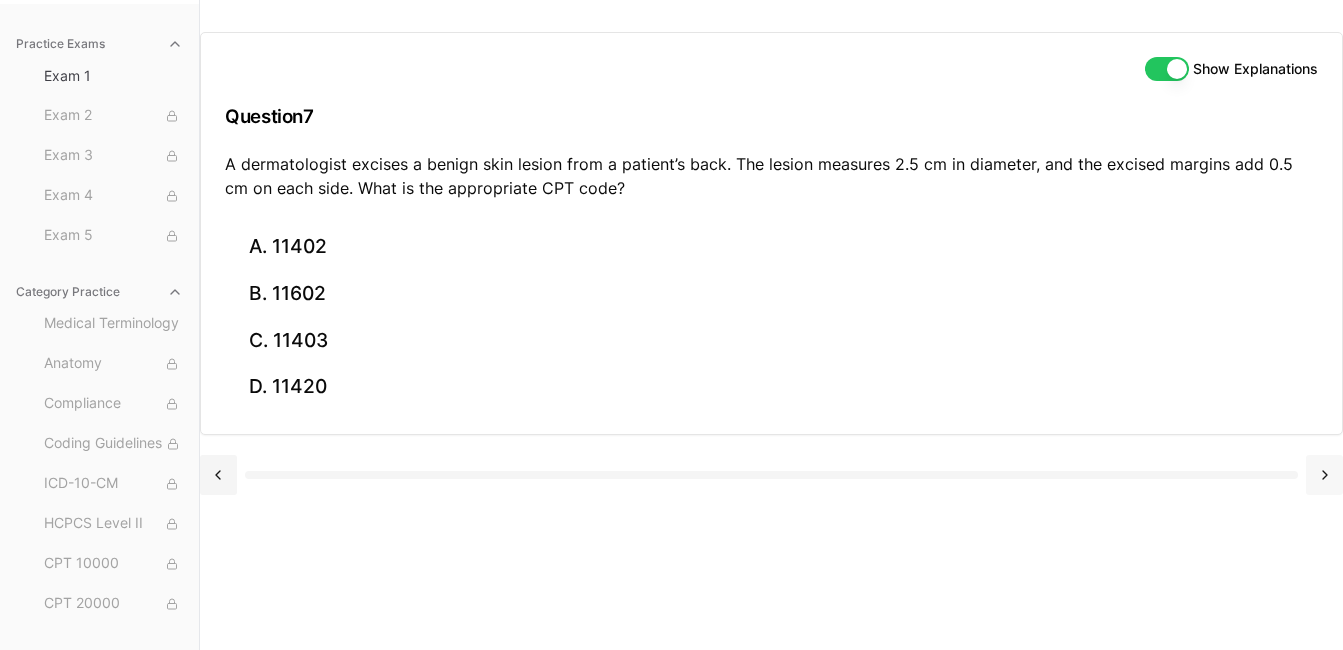 click at bounding box center [1324, 475] 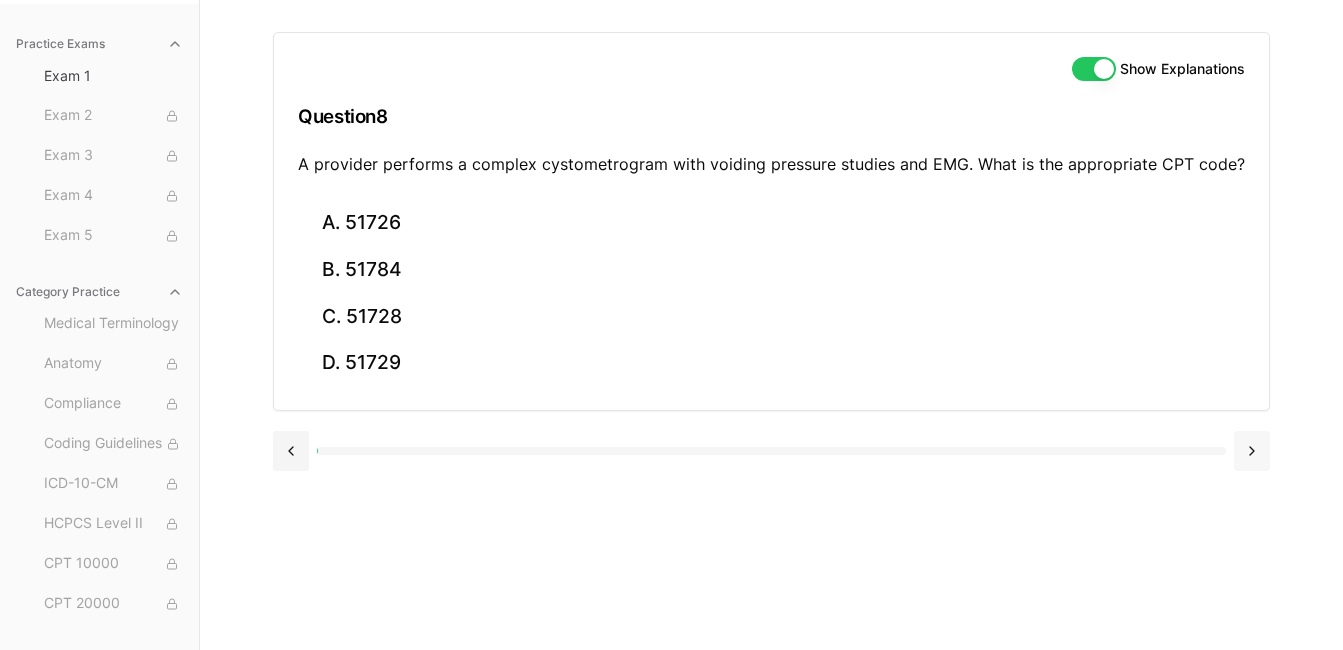 click at bounding box center (1252, 451) 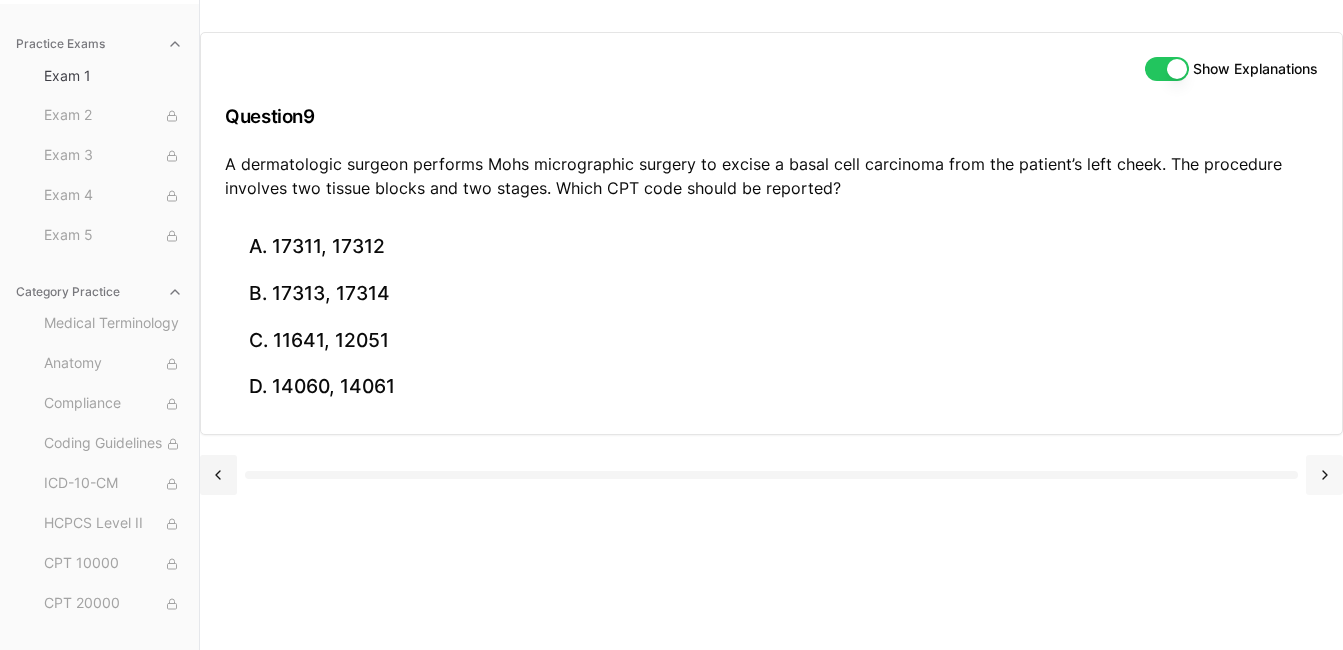 click at bounding box center [1324, 475] 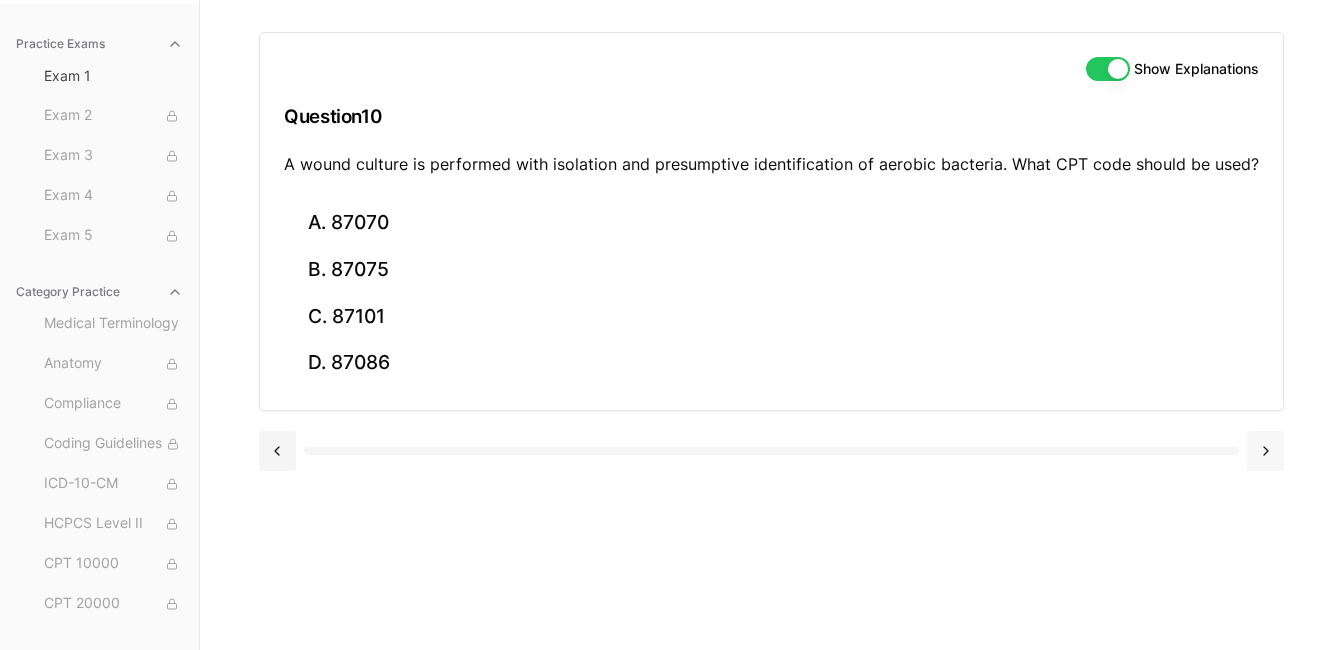 click at bounding box center (1265, 451) 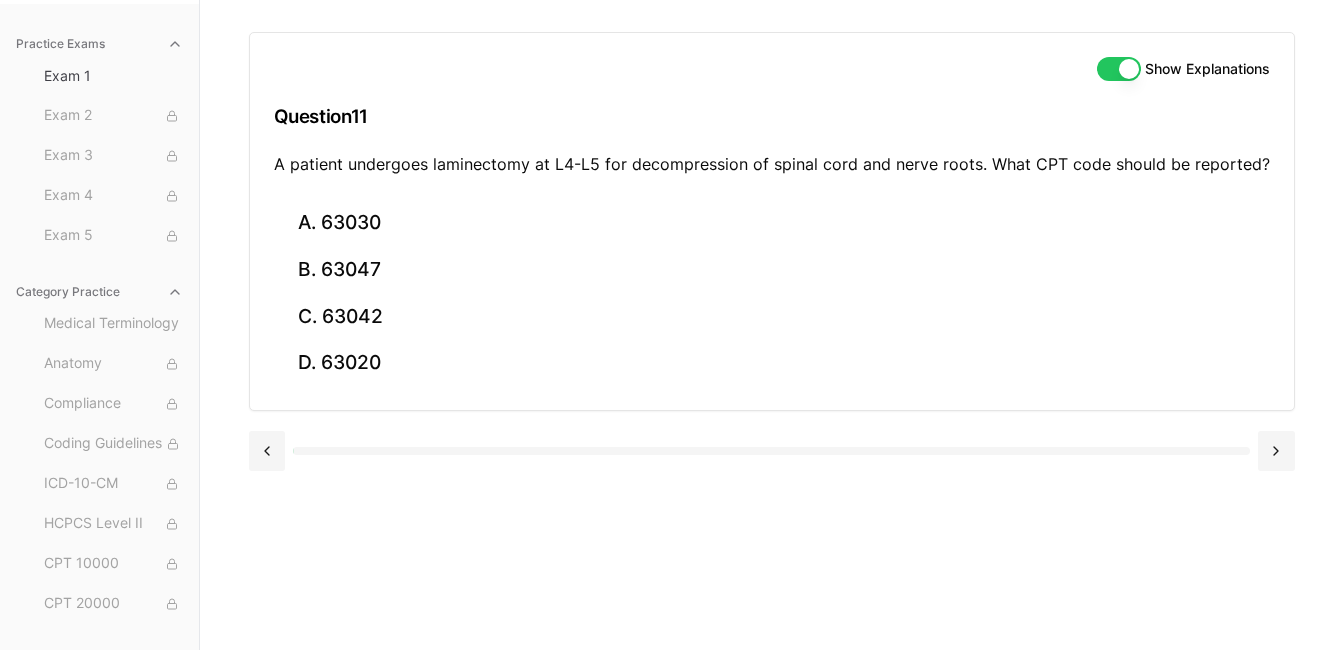 click on "Practice Exams Exam 1   Exam 2   Exam 3   Exam 4   Exam 5   Category Practice Medical Terminology   Anatomy   Compliance   Coding Guidelines   ICD-10-CM   HCPCS Level II   CPT 10000   CPT 20000   CPT 30000   CPT 40000   CPT 50000   CPT 60000   Radiology   Pathology   Medicine   E/M   Anesthesia   Case Studies   Show Explanations Question  11 A patient undergoes laminectomy at L4-L5 for decompression of spinal cord and nerve roots. What CPT code should be reported? A. 63030 B. 63047 C. 63042 D. 63020" at bounding box center (671, 325) 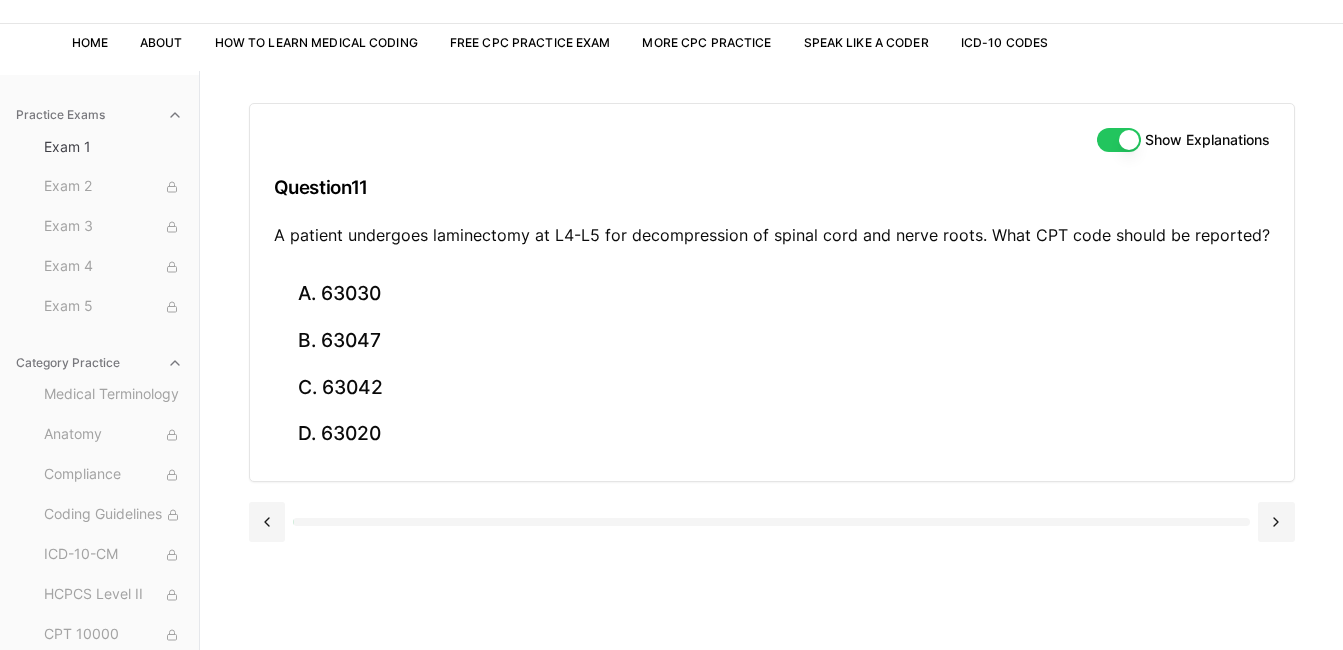 scroll, scrollTop: 0, scrollLeft: 0, axis: both 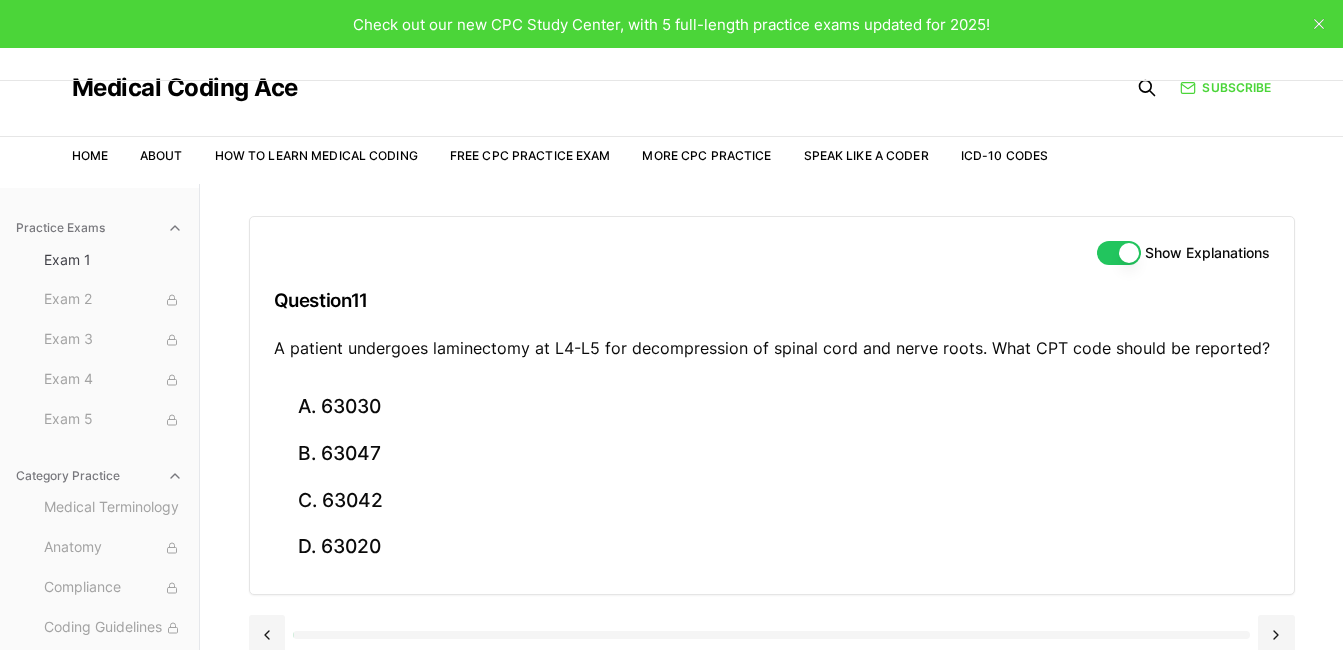 click on "Practice Exams" at bounding box center [99, 228] 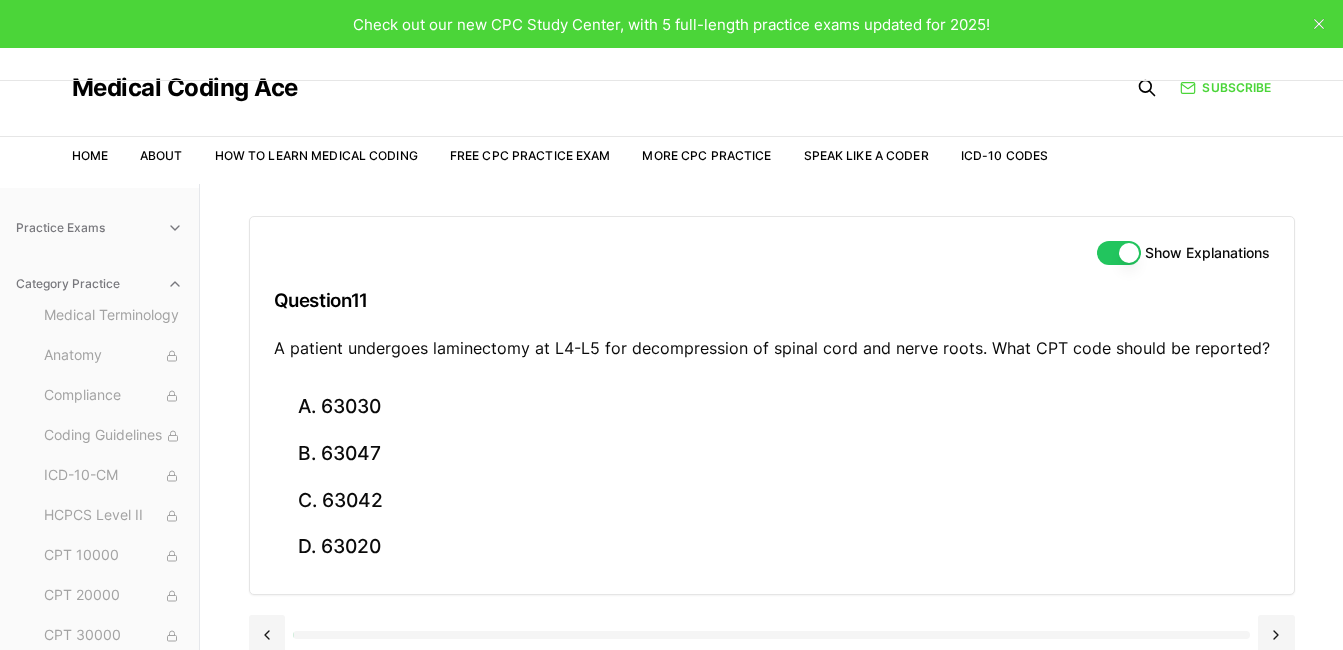 click on "Practice Exams" at bounding box center [99, 228] 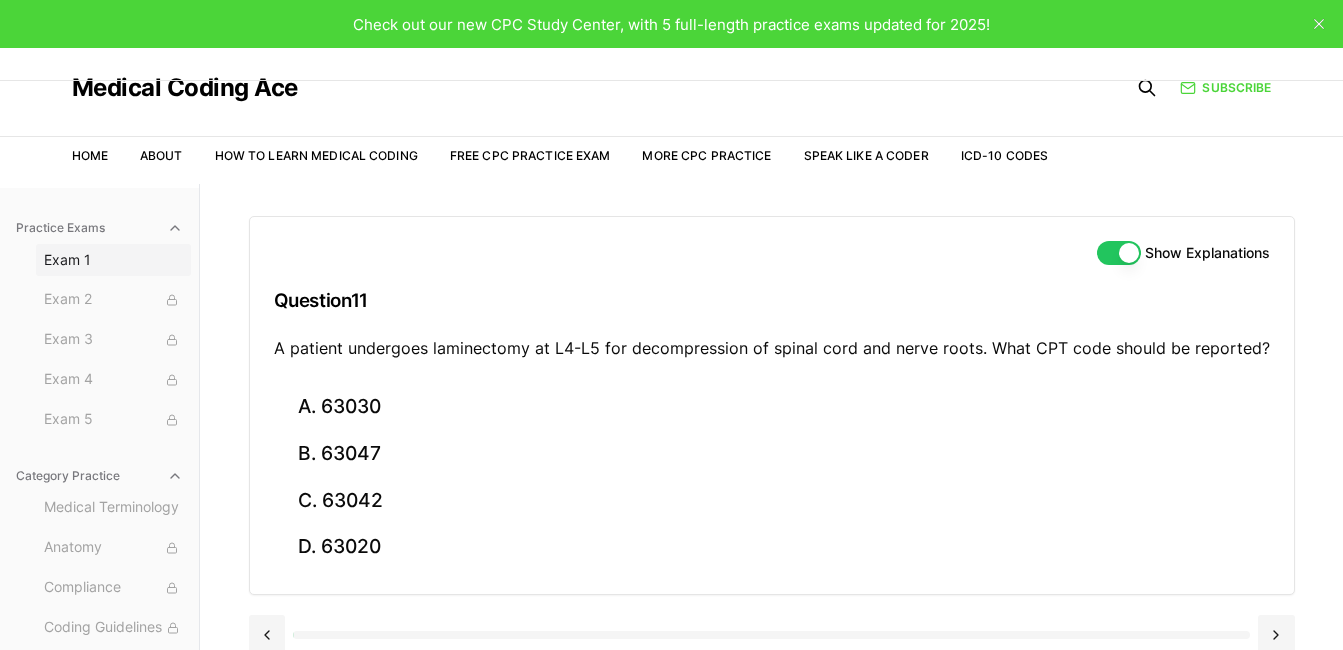 click on "Exam 1" at bounding box center [113, 260] 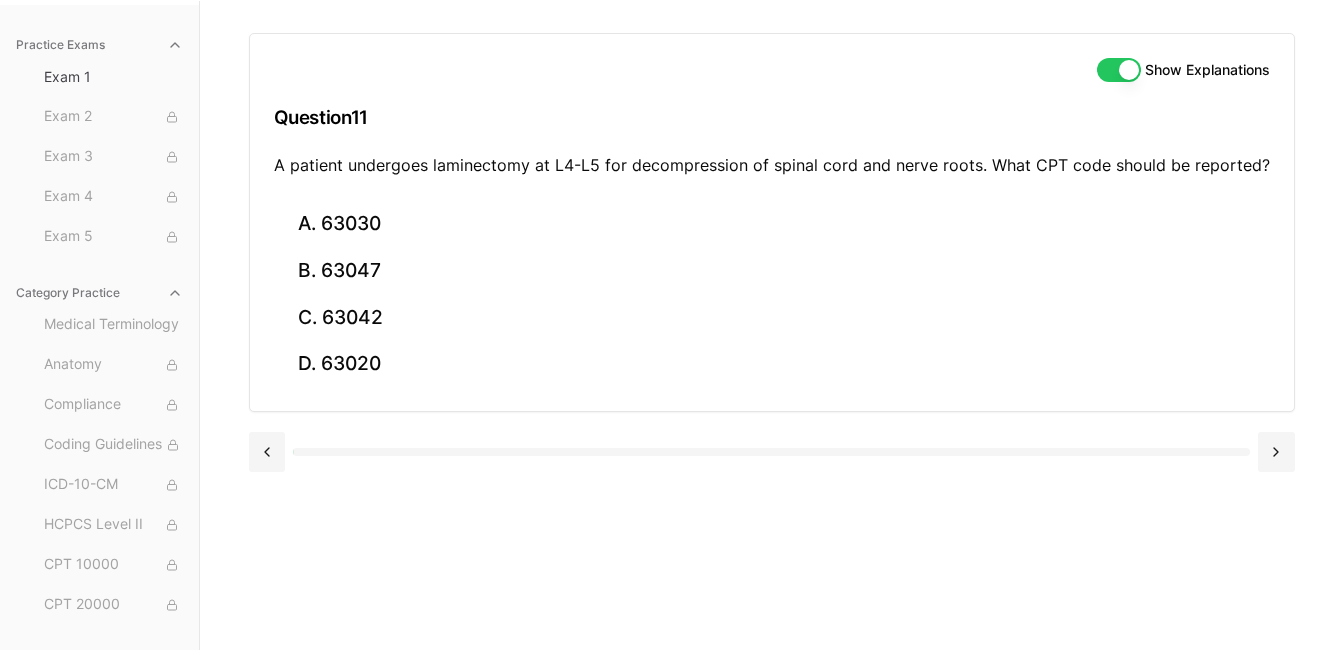 scroll, scrollTop: 184, scrollLeft: 0, axis: vertical 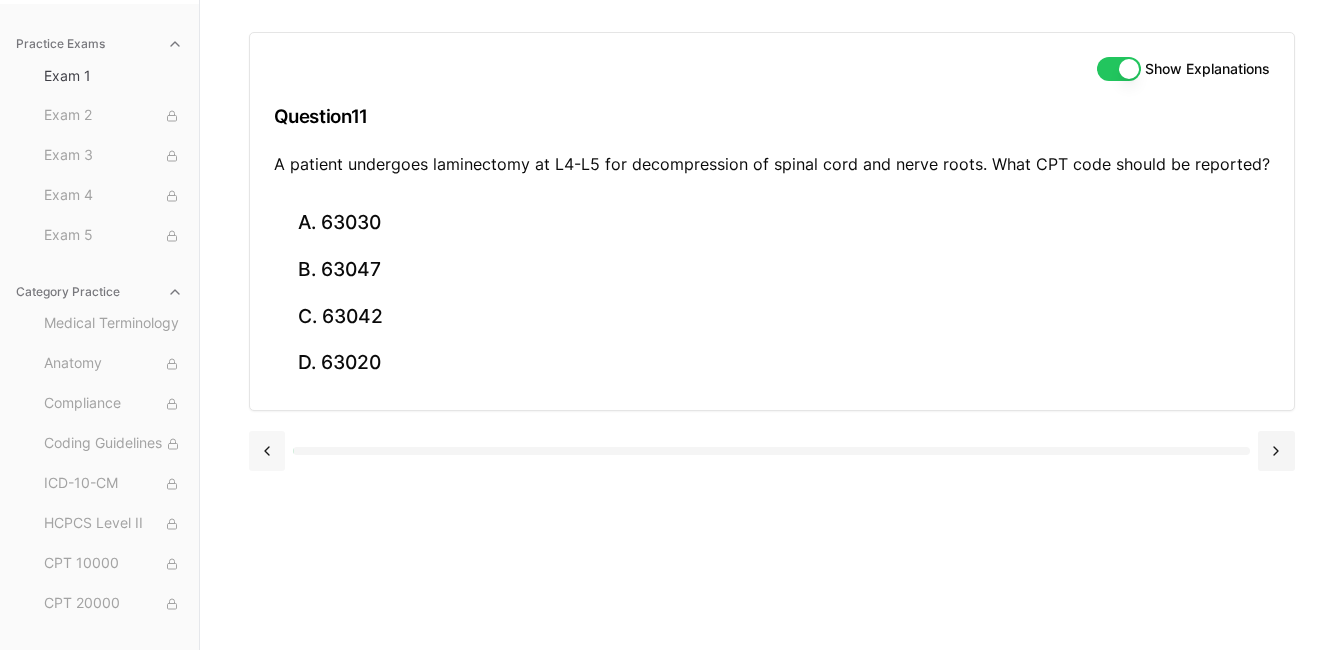 click at bounding box center (267, 451) 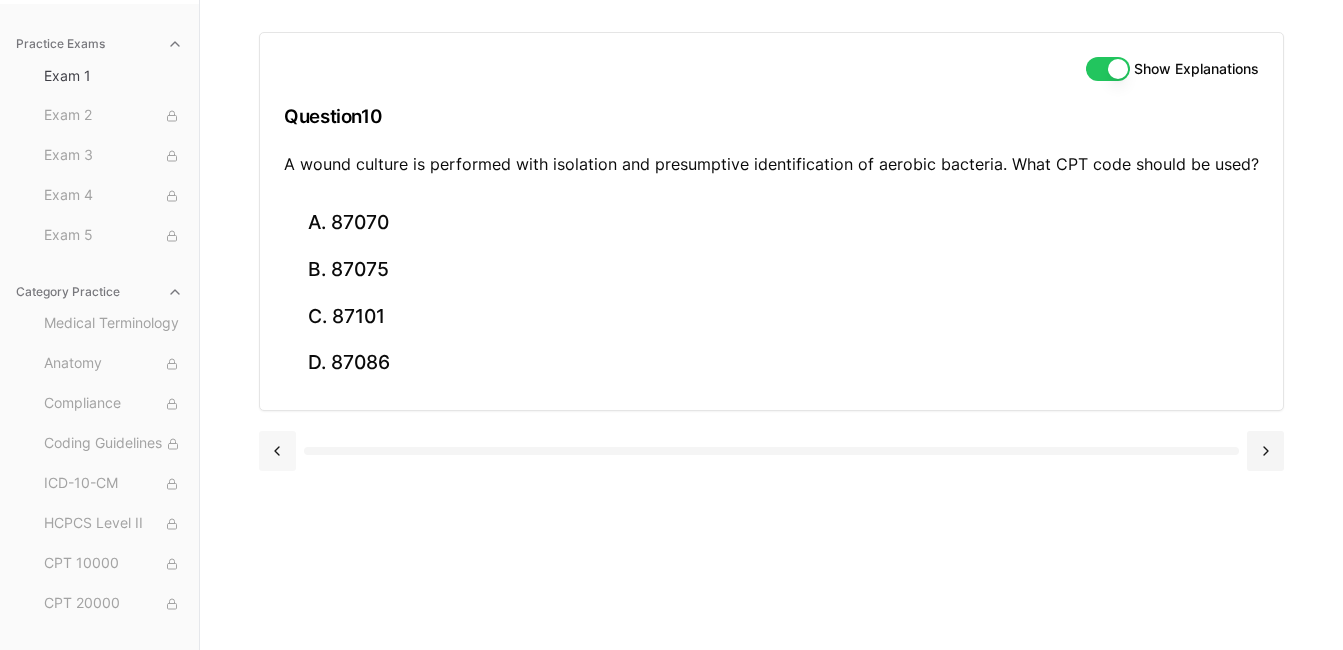click at bounding box center [277, 451] 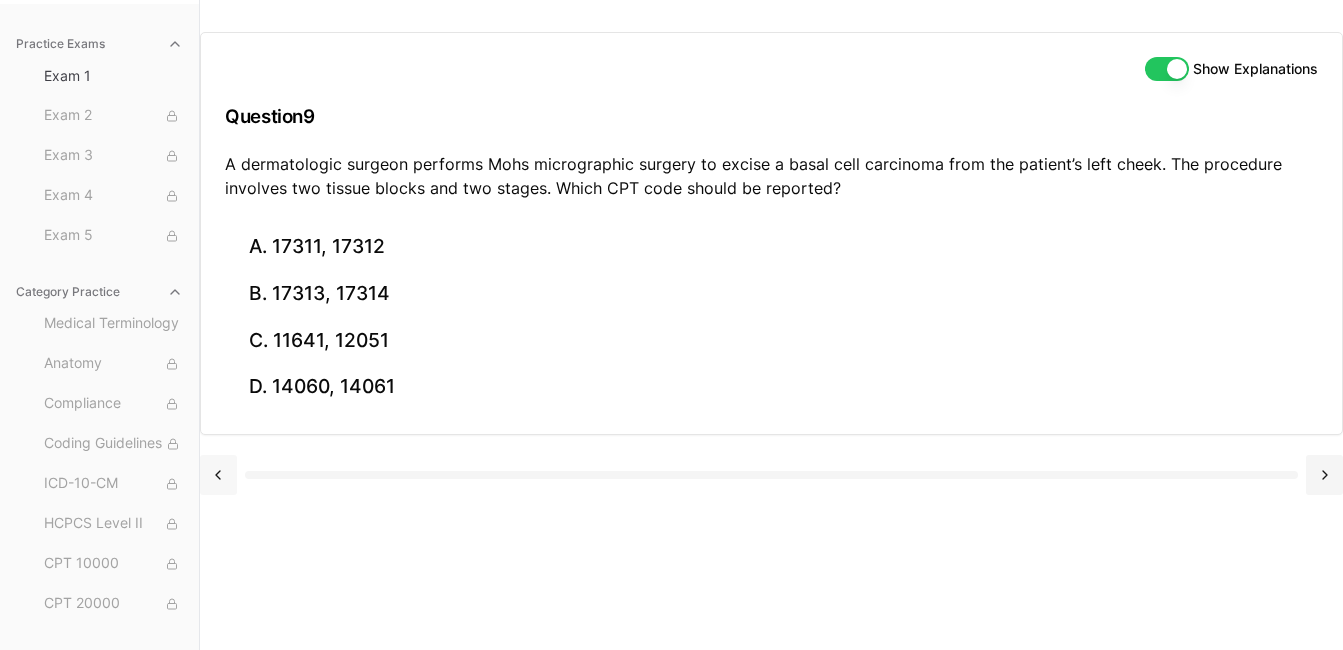 click at bounding box center [771, 473] 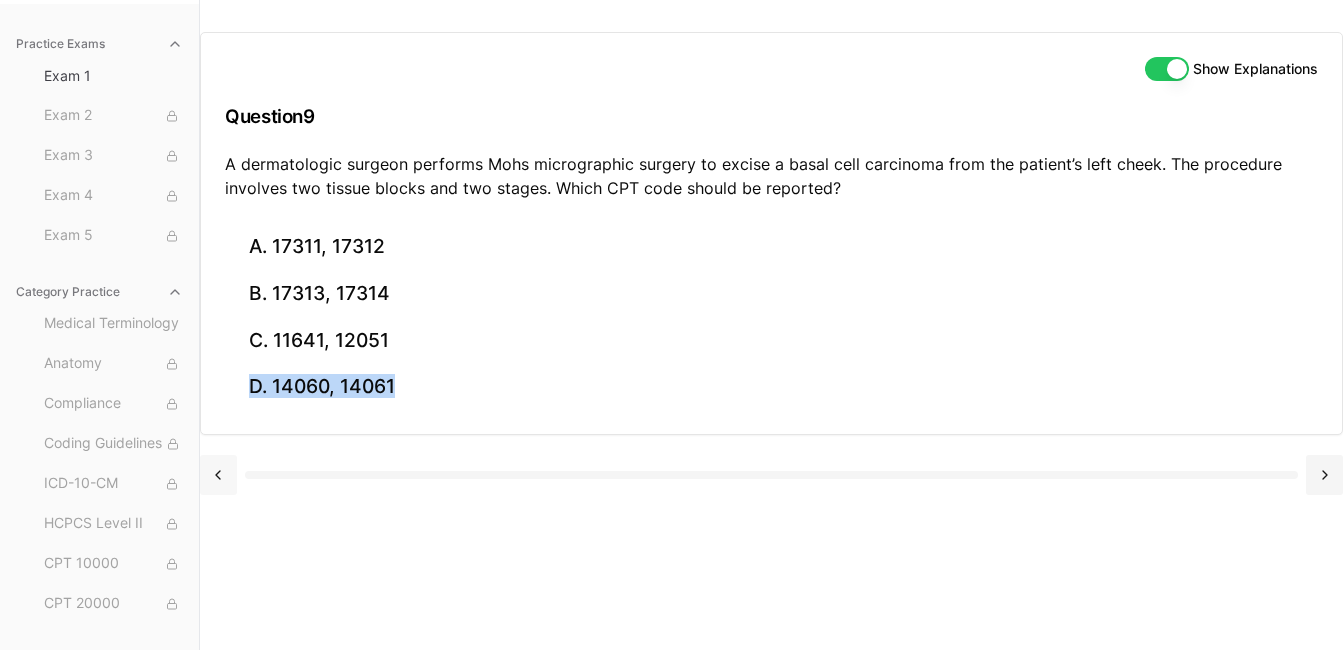 click at bounding box center (771, 473) 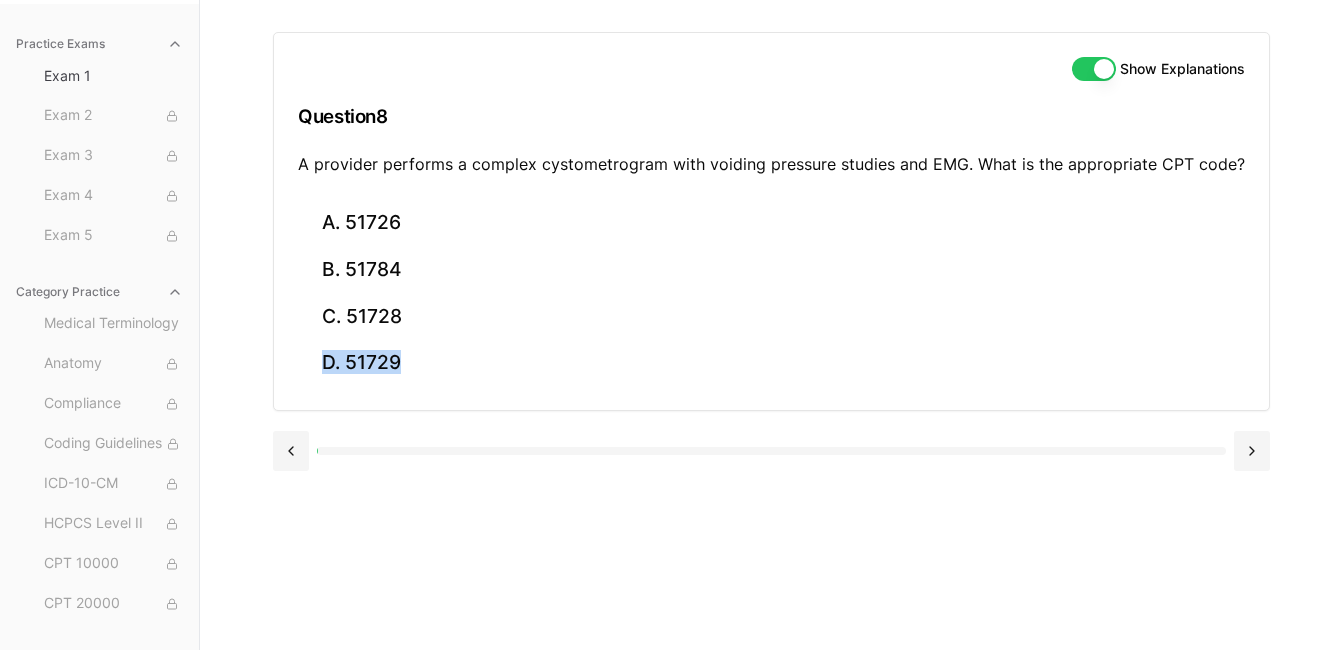 click at bounding box center [771, 449] 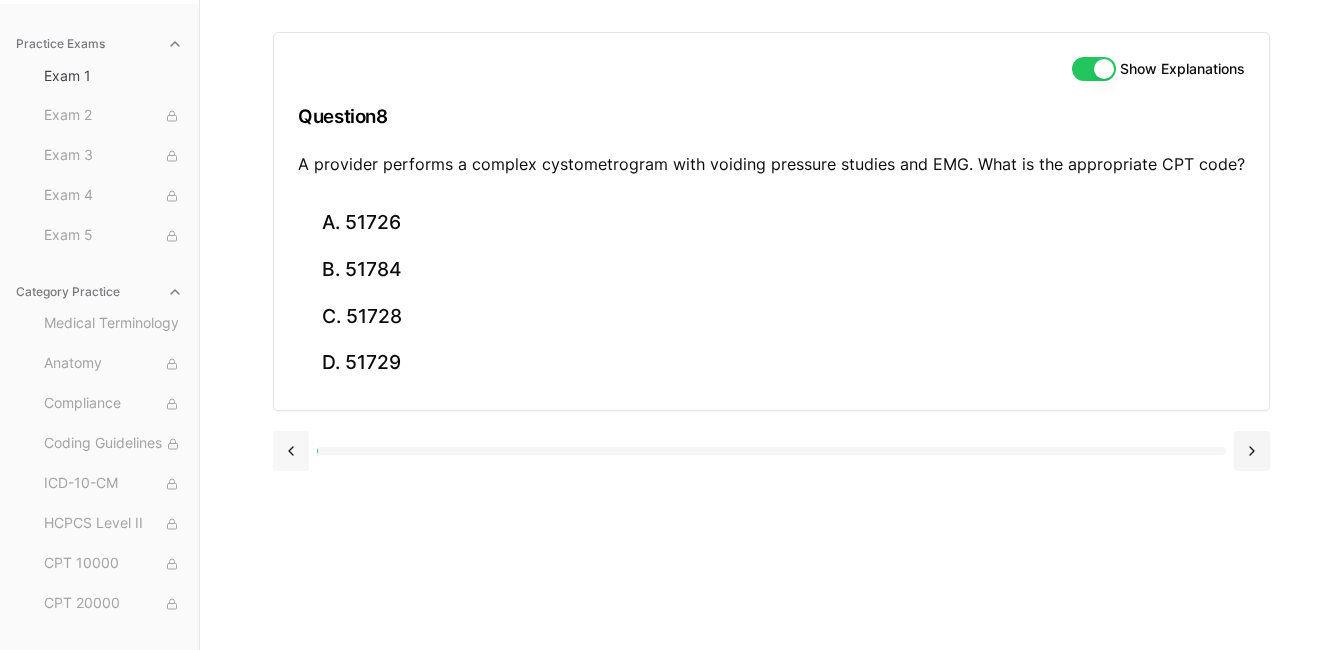 click at bounding box center [291, 451] 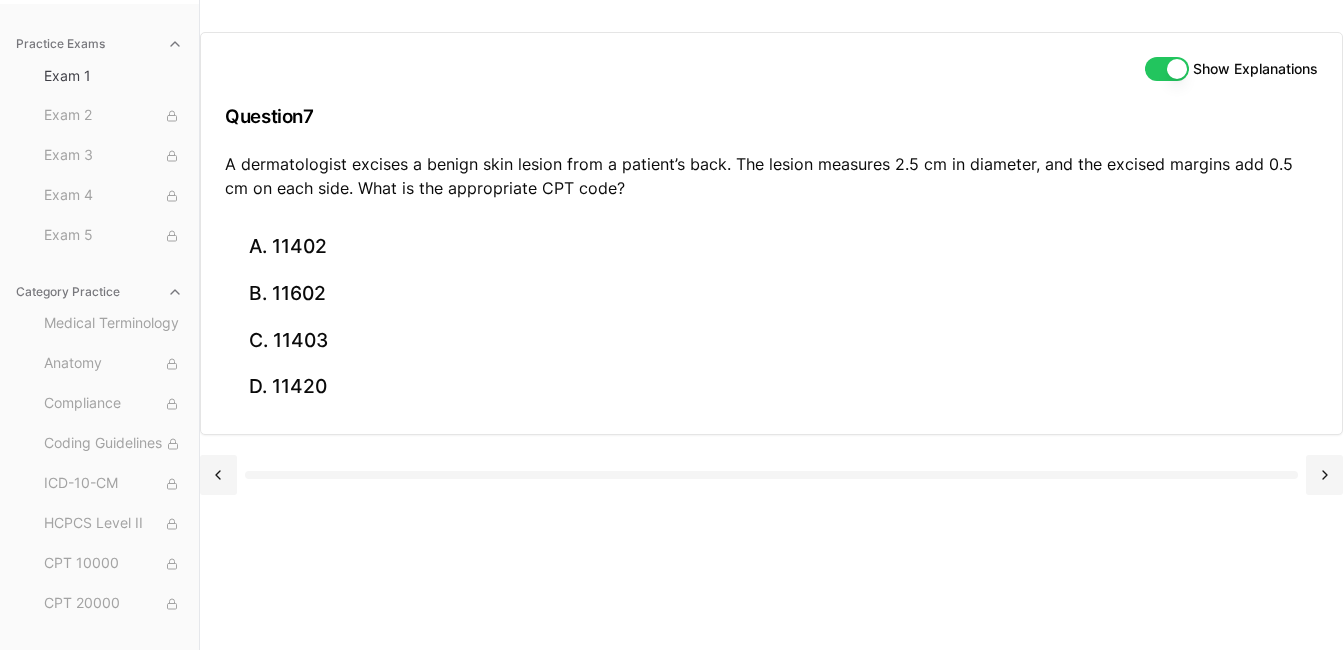 click at bounding box center (771, 473) 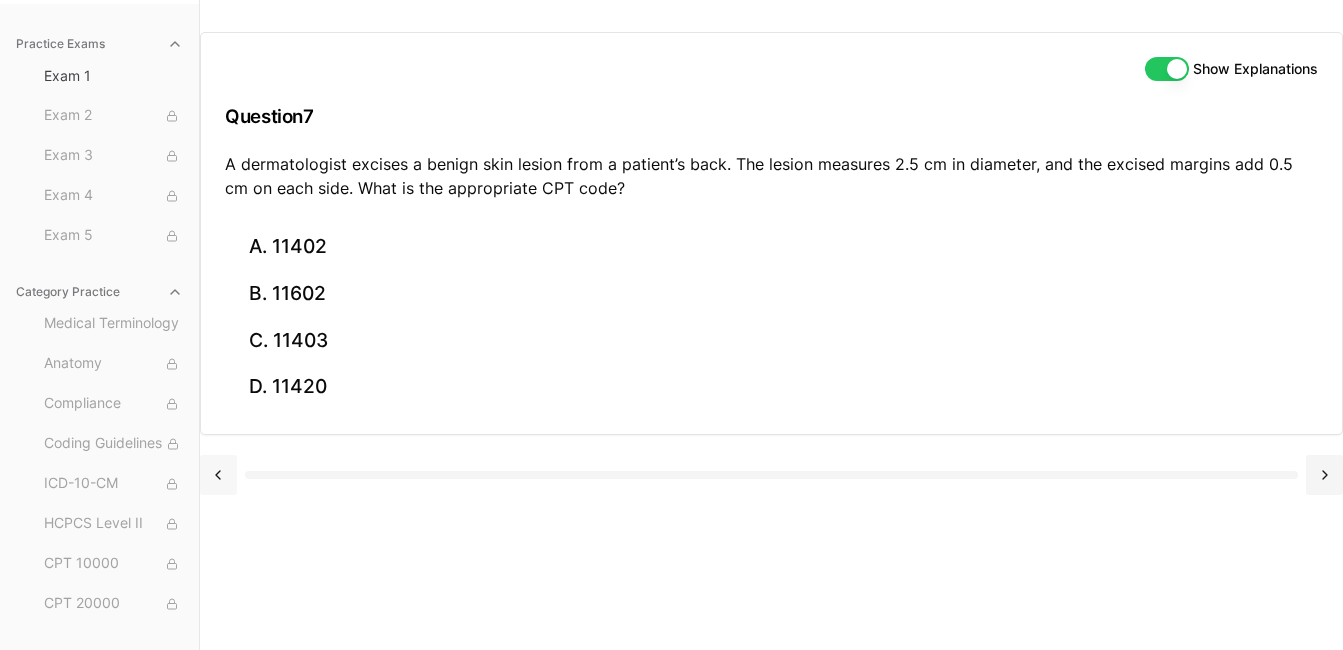 click at bounding box center [218, 475] 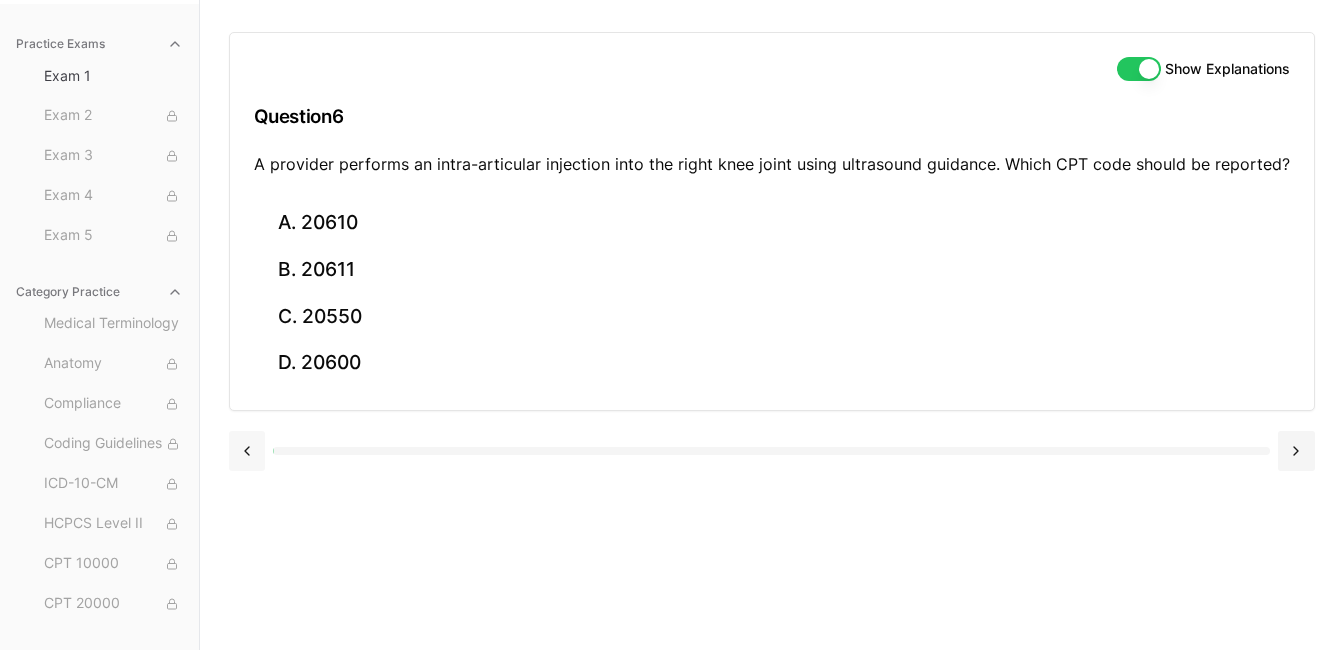 click at bounding box center [247, 451] 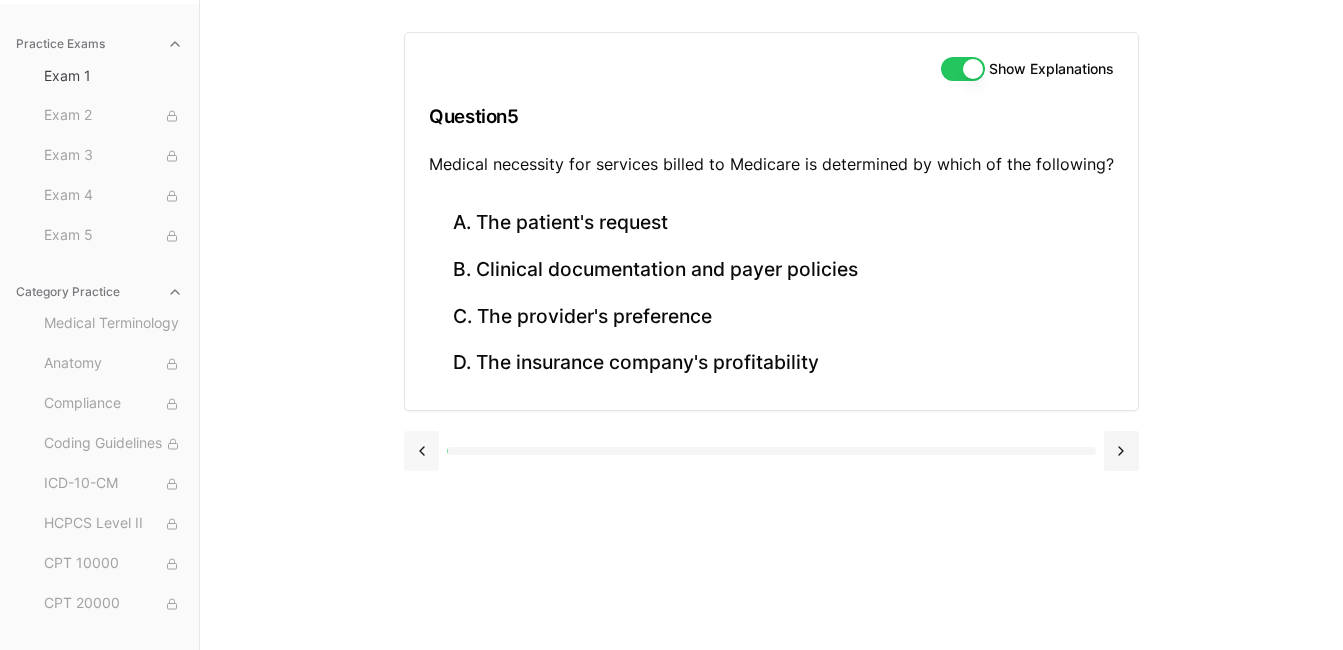 click at bounding box center (421, 451) 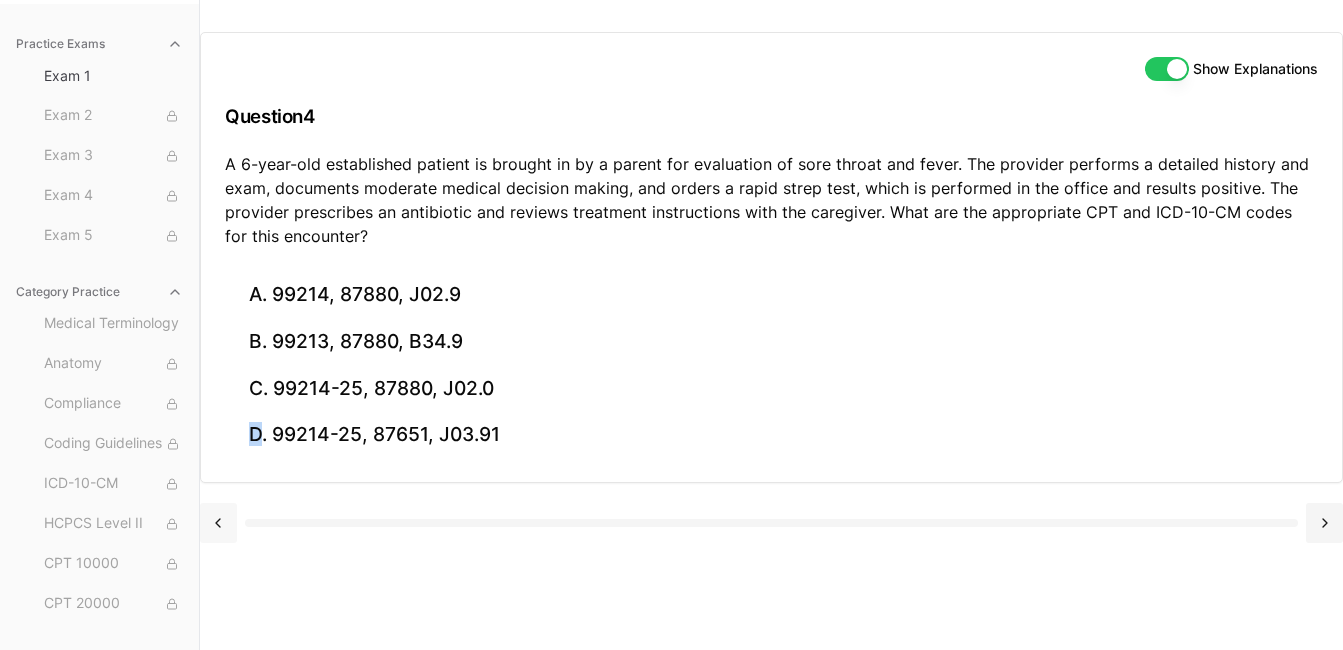 click on "A. [POSTAL_CODE], [POSTAL_CODE], [ICD_CODE] B. [POSTAL_CODE], [POSTAL_CODE], [ICD_CODE] C. [POSTAL_CODE]-[CODE], [POSTAL_CODE], [ICD_CODE] D. [POSTAL_CODE]-[CODE], [POSTAL_CODE], [ICD_CODE]" at bounding box center (771, 377) 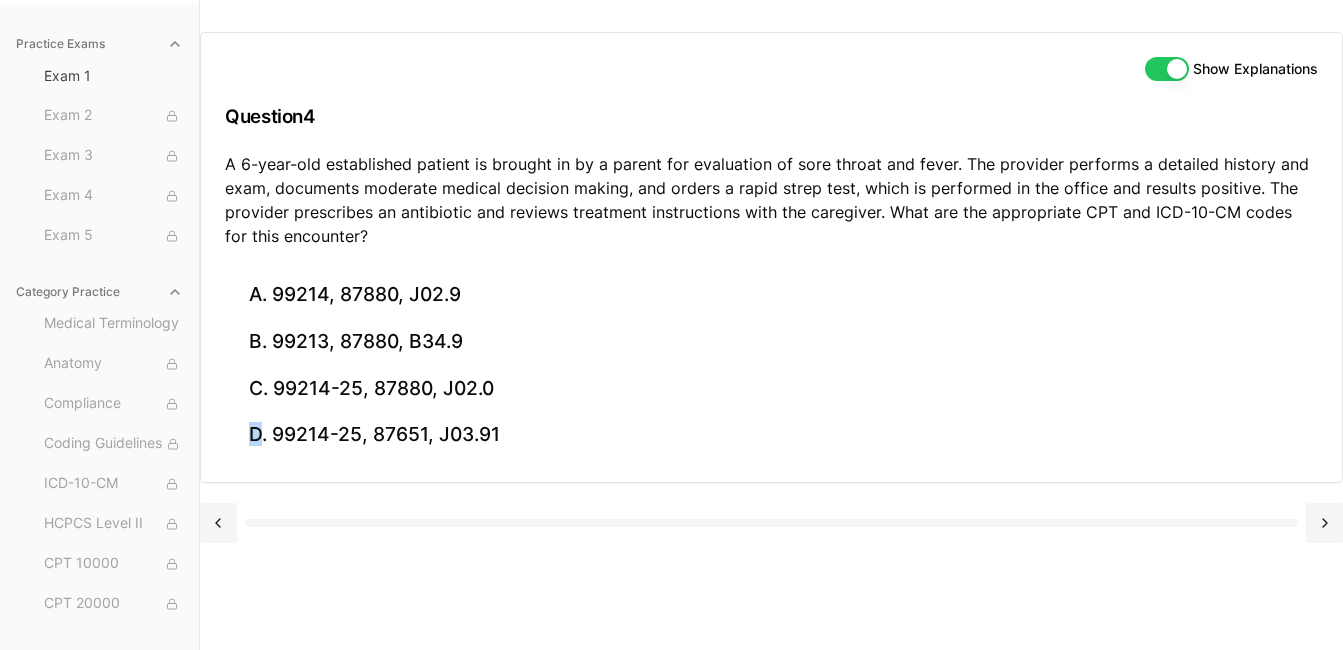 drag, startPoint x: 399, startPoint y: 475, endPoint x: 406, endPoint y: 563, distance: 88.27797 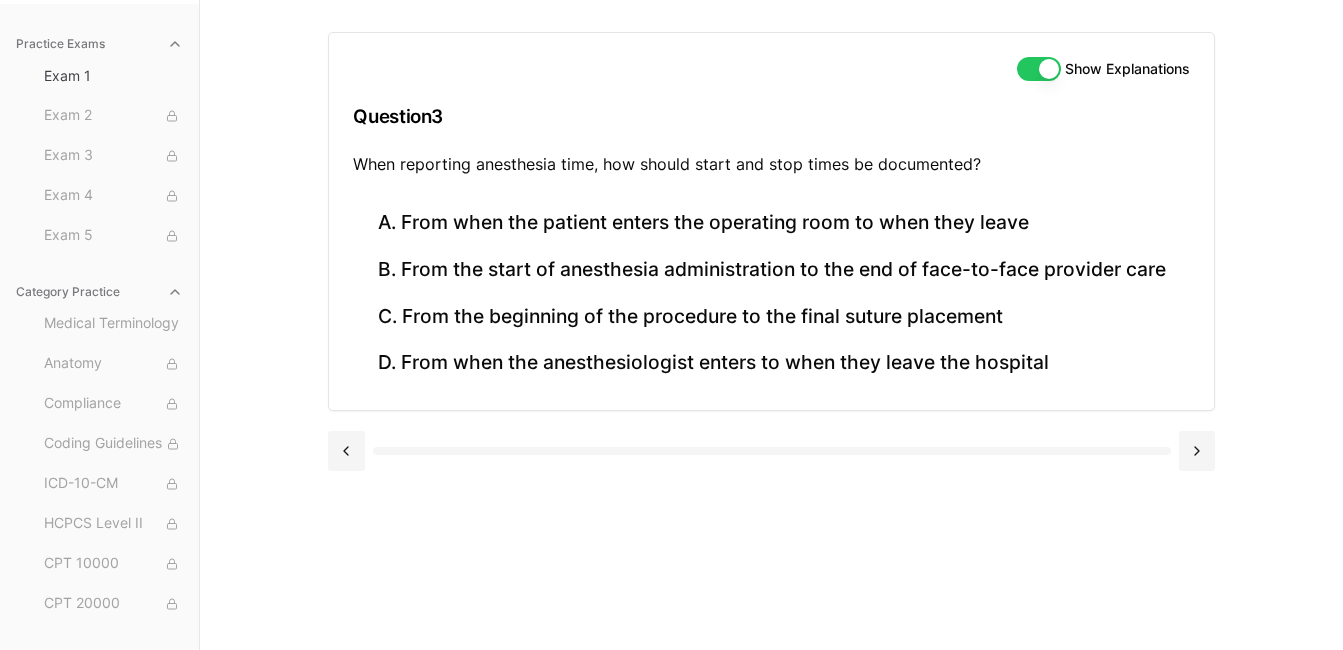 click at bounding box center [771, 449] 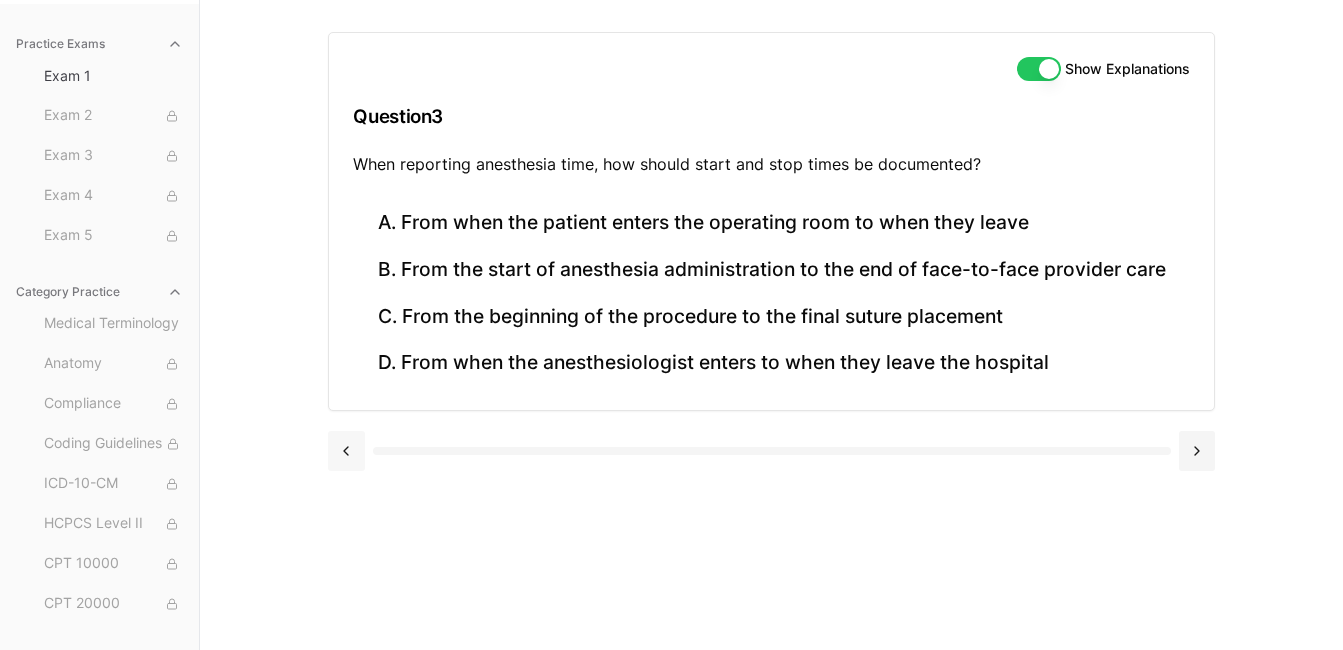 click at bounding box center (346, 451) 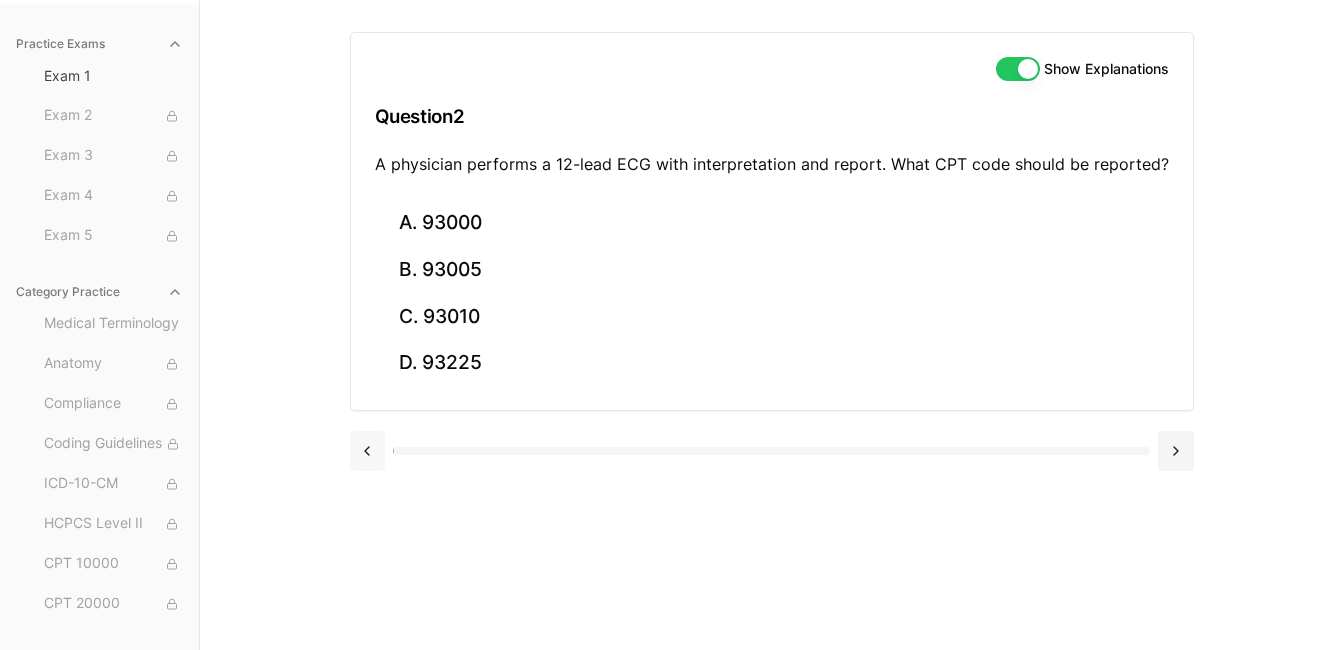 click at bounding box center (368, 451) 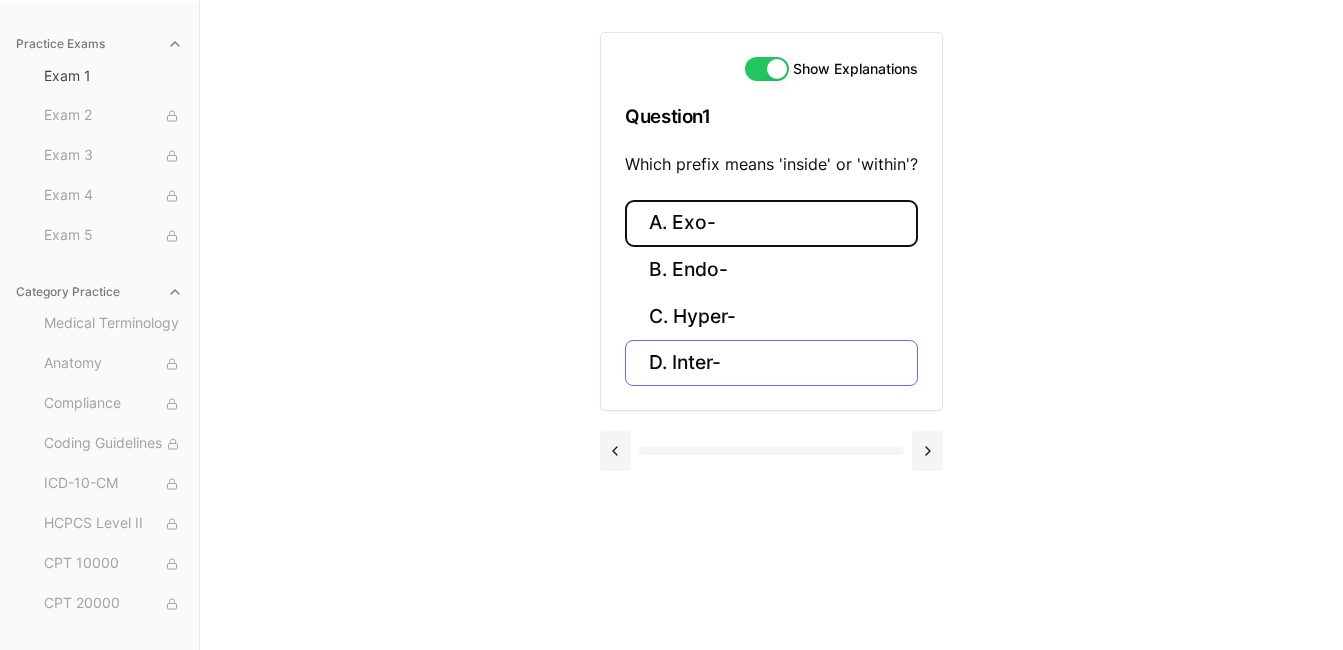 drag, startPoint x: 601, startPoint y: 227, endPoint x: 814, endPoint y: 374, distance: 258.8011 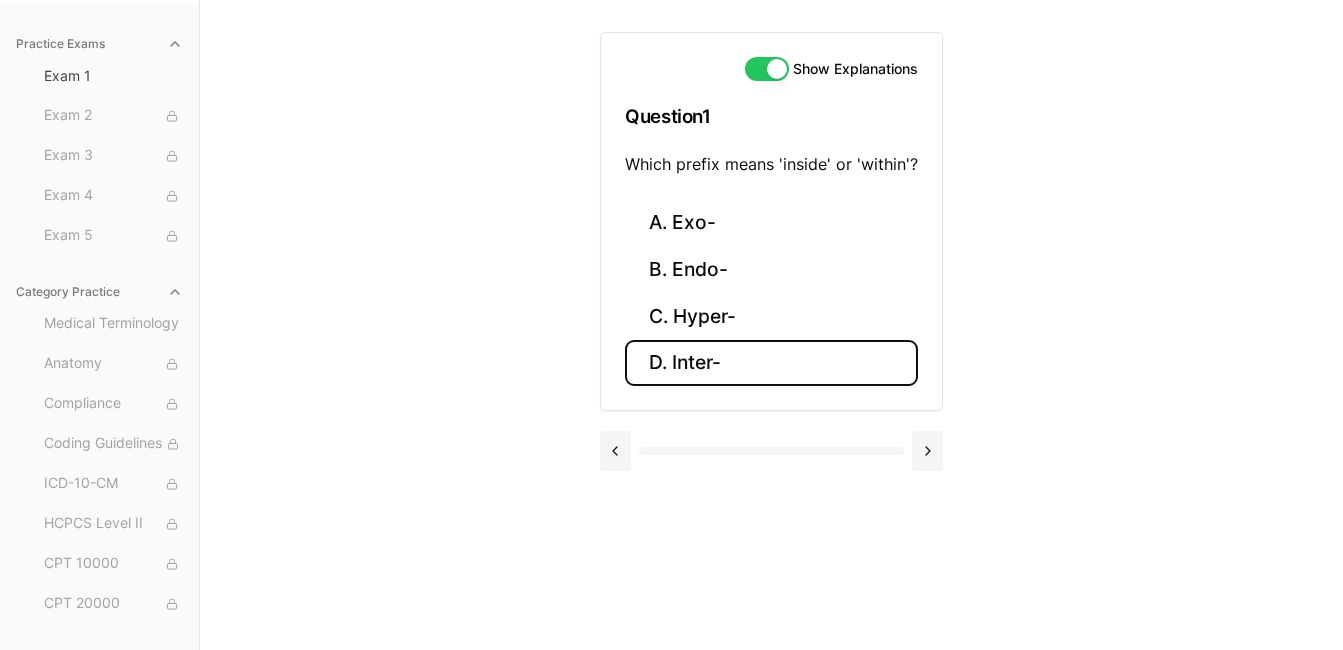 drag, startPoint x: 834, startPoint y: 356, endPoint x: 562, endPoint y: 321, distance: 274.24258 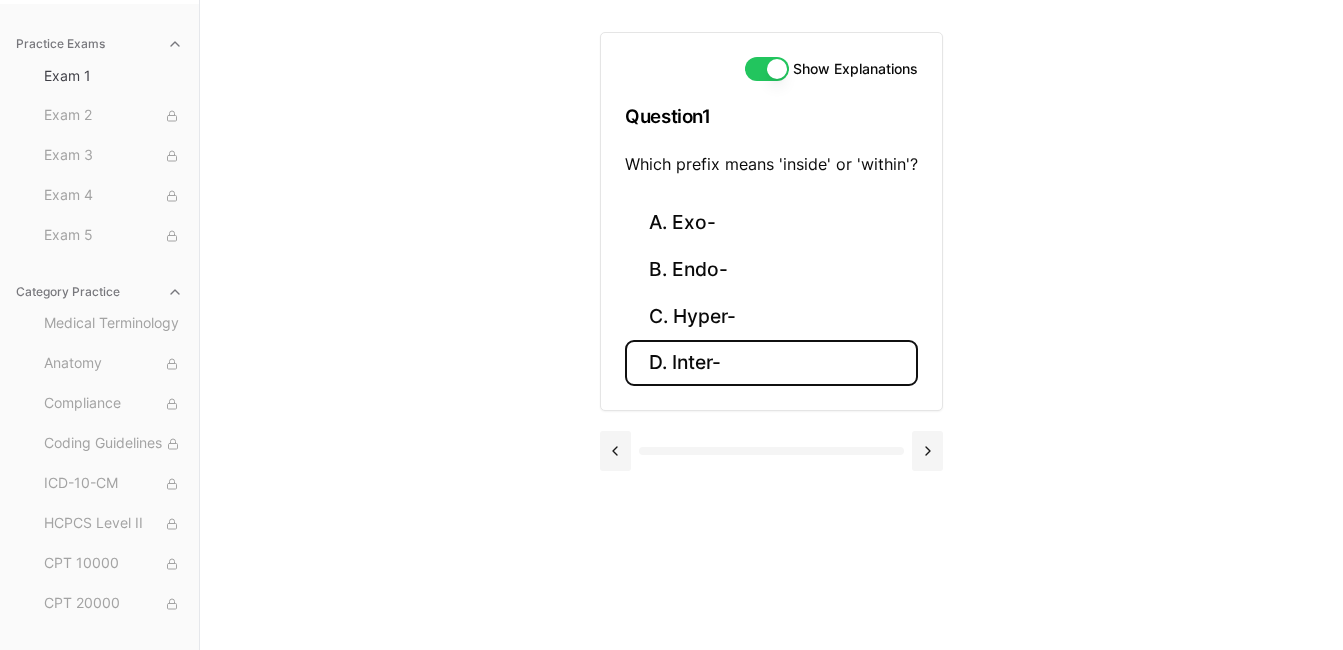 click on "D. Inter-" at bounding box center (771, 363) 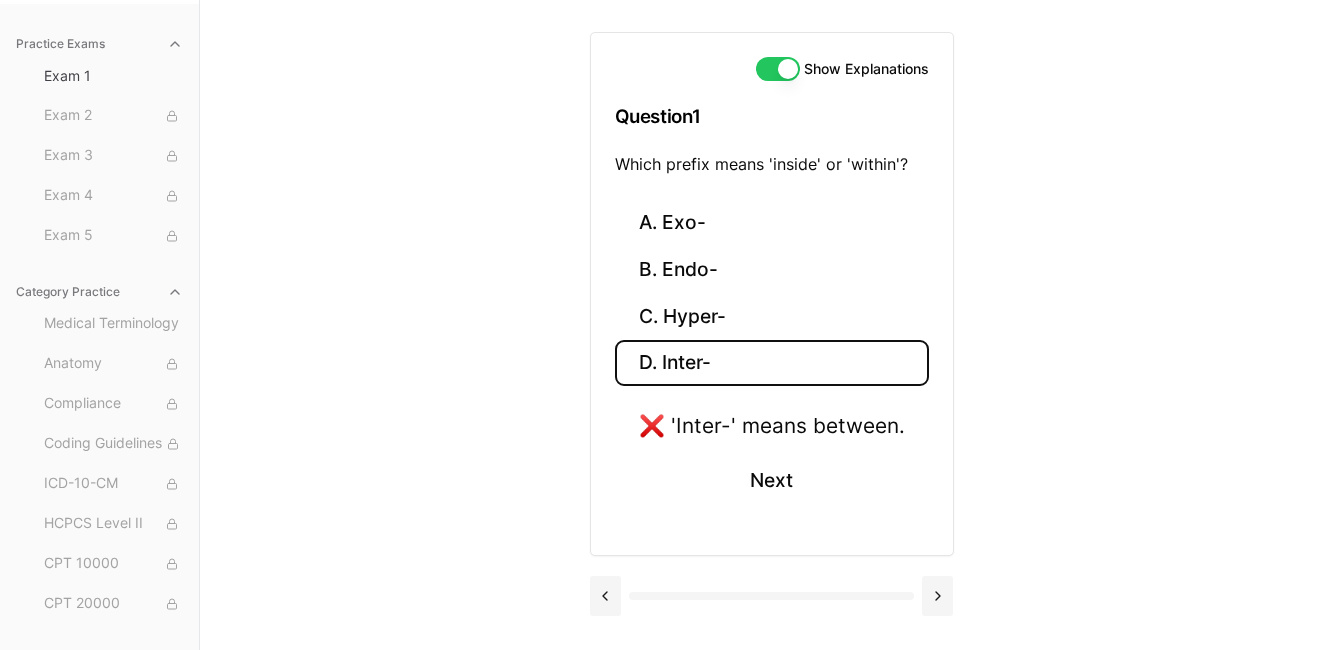 click on "❌ 'Inter-' means between." at bounding box center [772, 425] 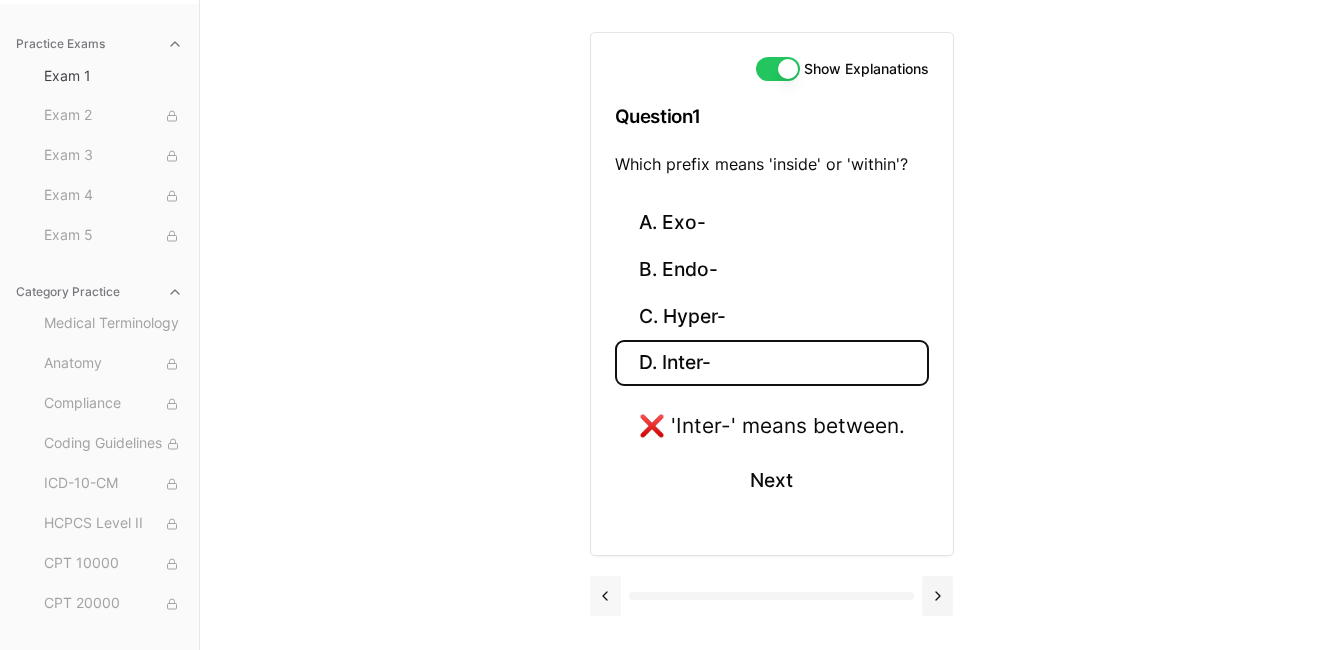 click at bounding box center (605, 596) 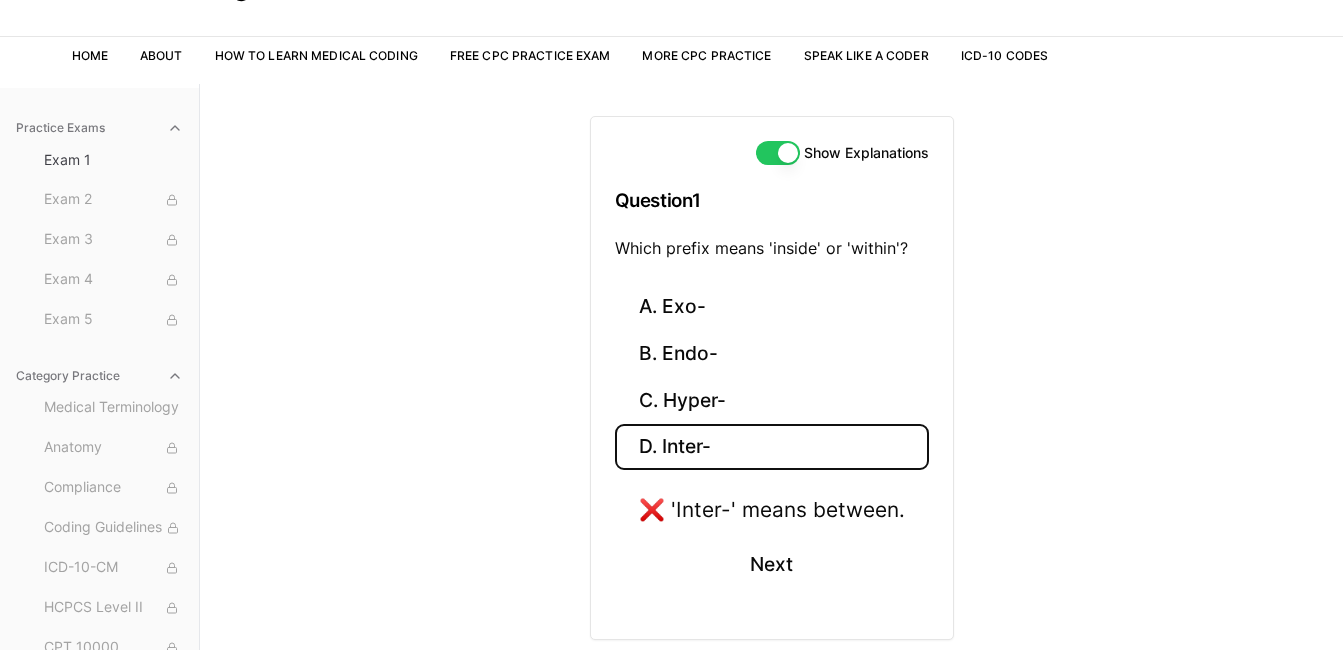scroll, scrollTop: 0, scrollLeft: 0, axis: both 